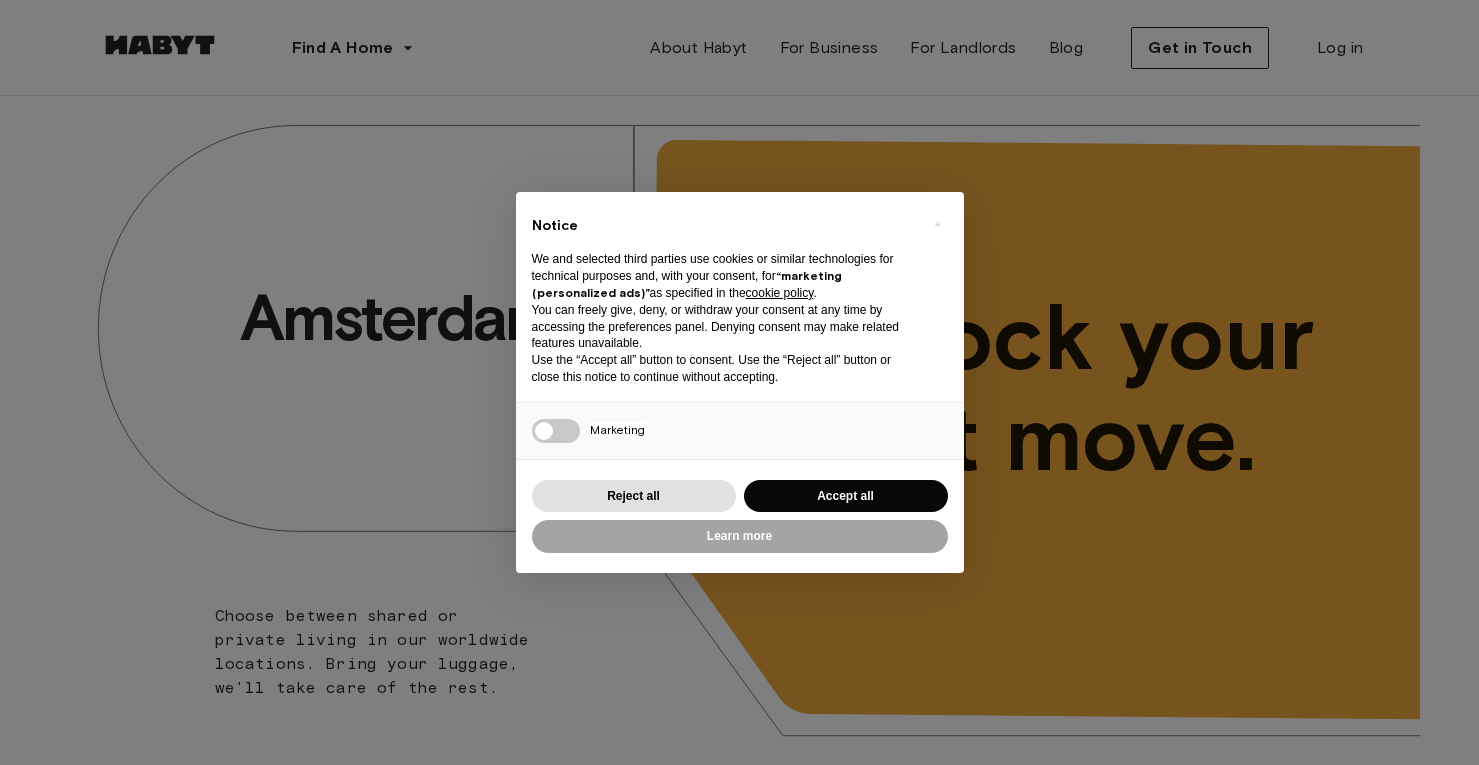 scroll, scrollTop: 0, scrollLeft: 0, axis: both 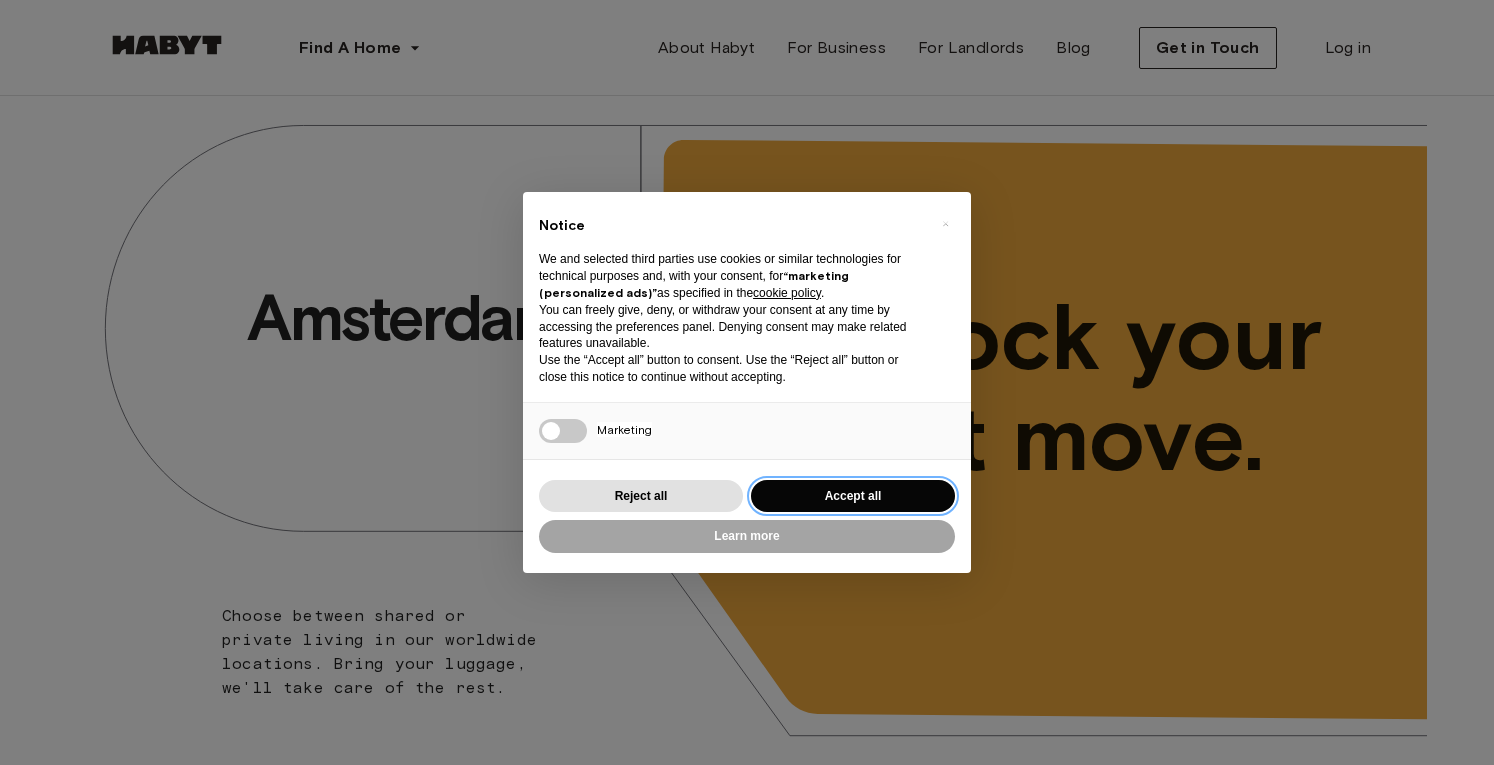 click on "Accept all" at bounding box center [853, 496] 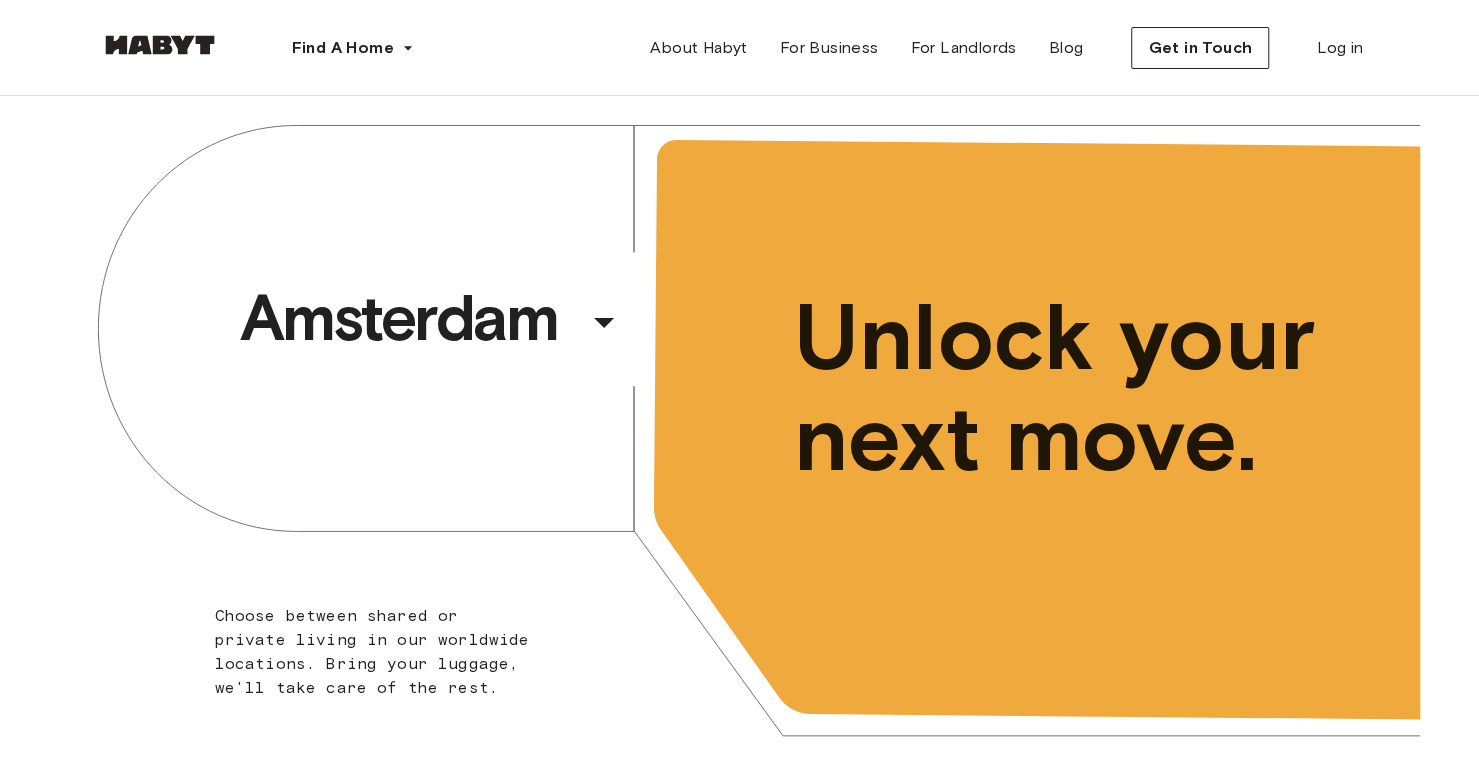 scroll, scrollTop: 0, scrollLeft: 0, axis: both 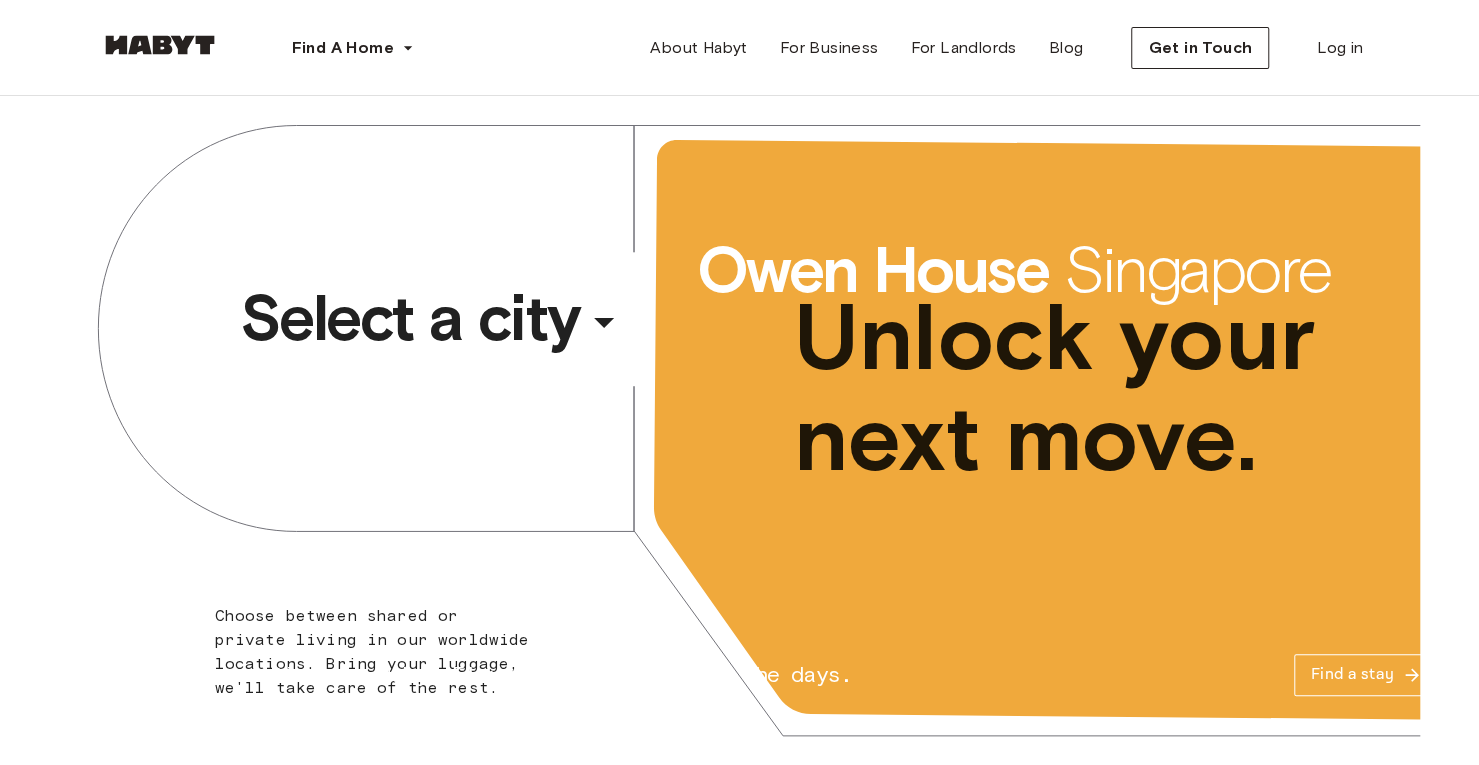 click on "​" at bounding box center (631, 338) 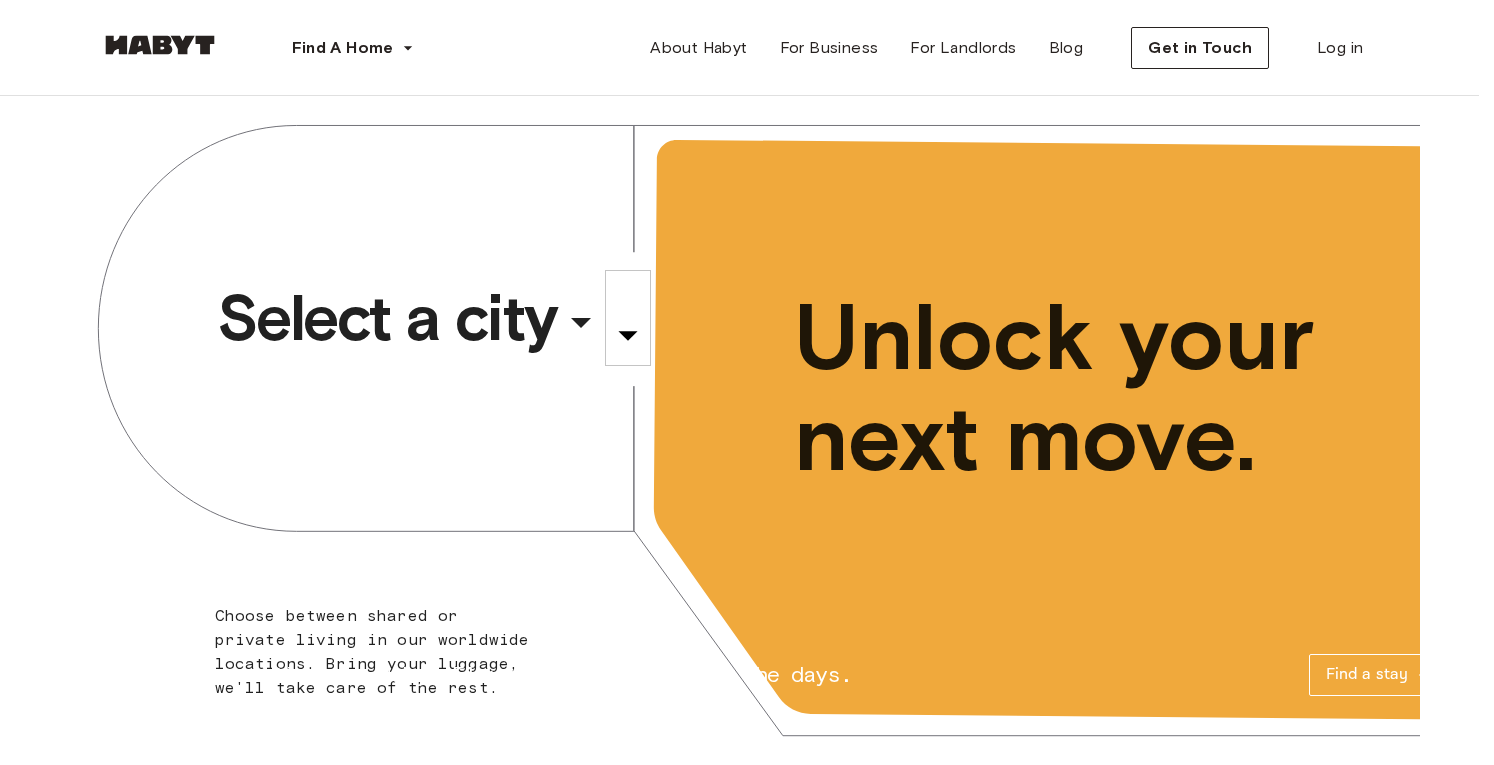click on "Milan" at bounding box center [434, 5582] 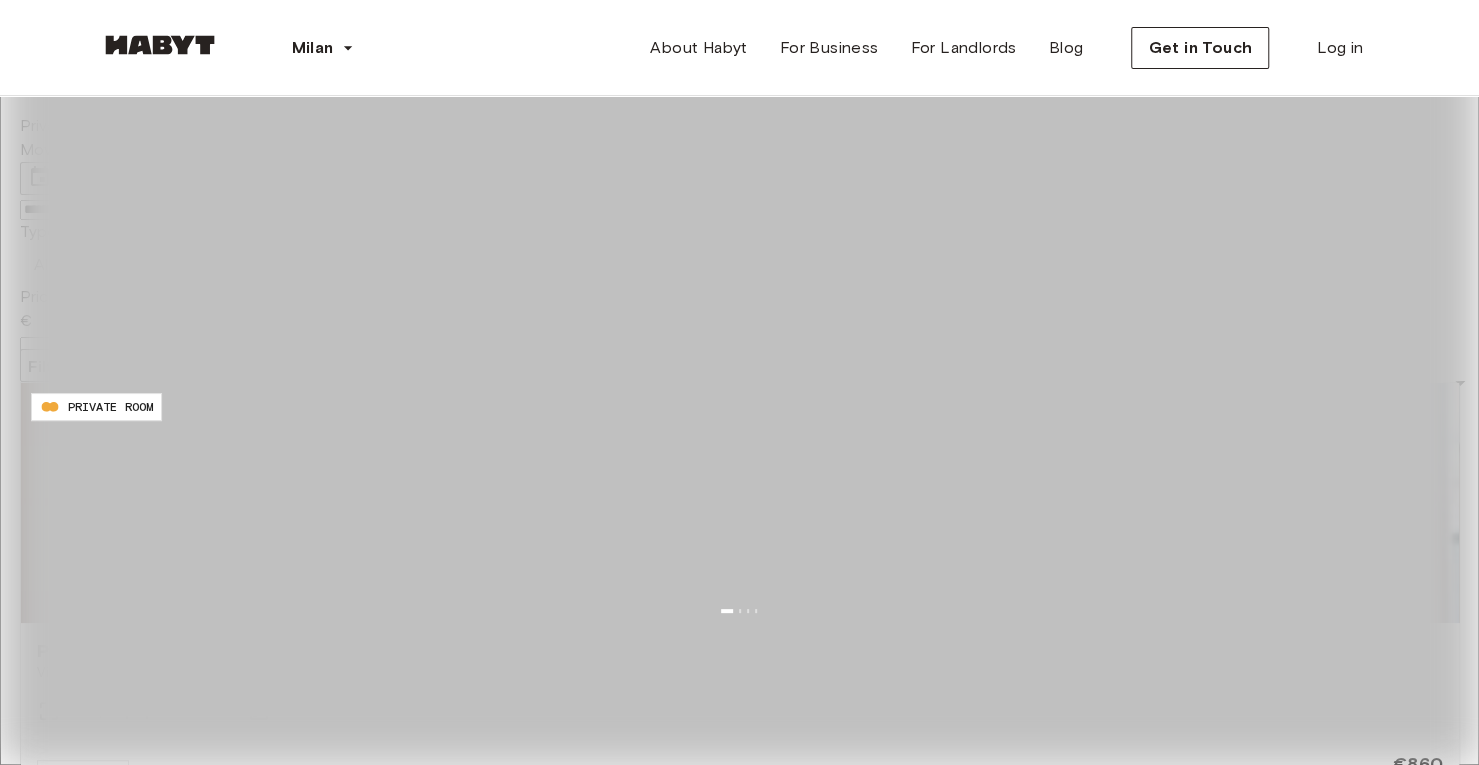click on "**********" at bounding box center [91, 210] 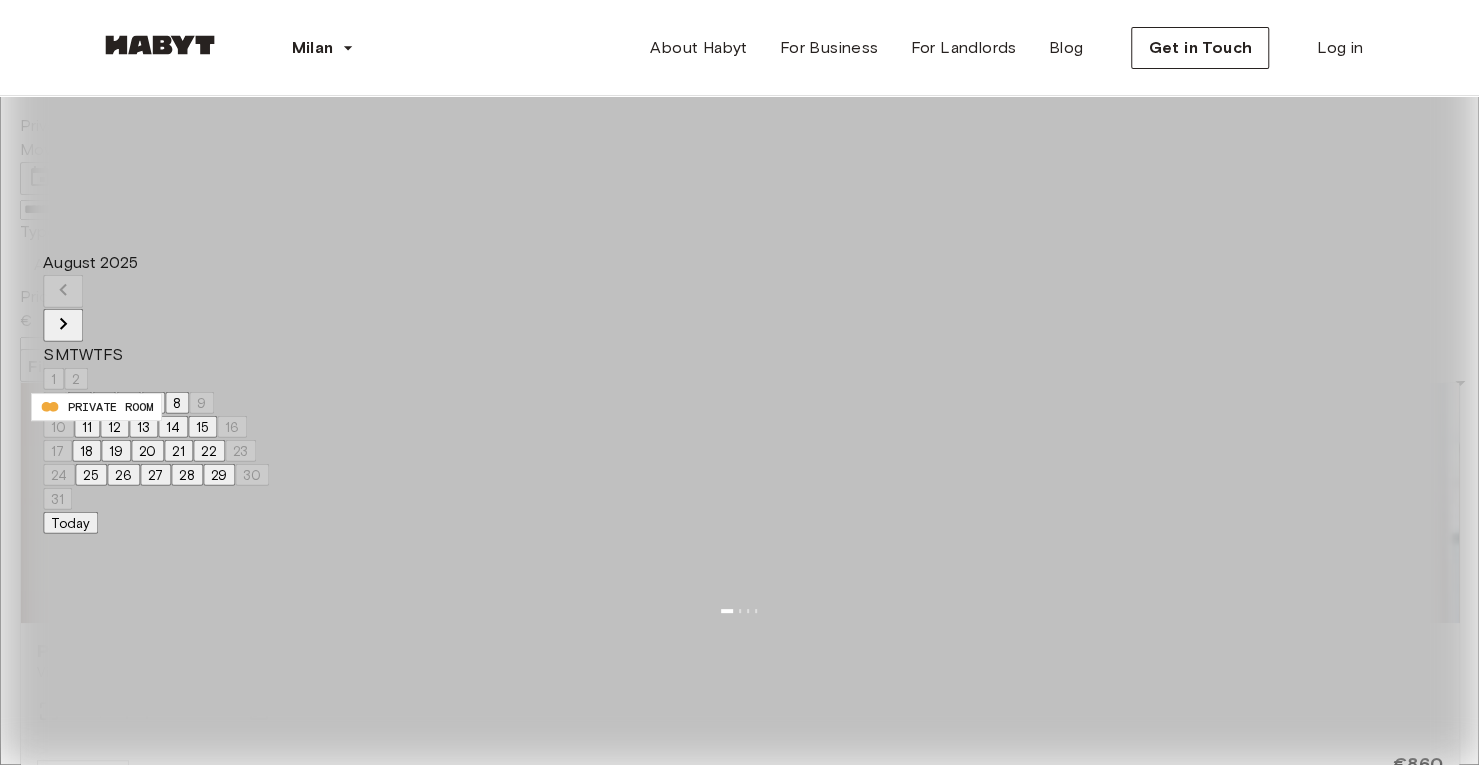click 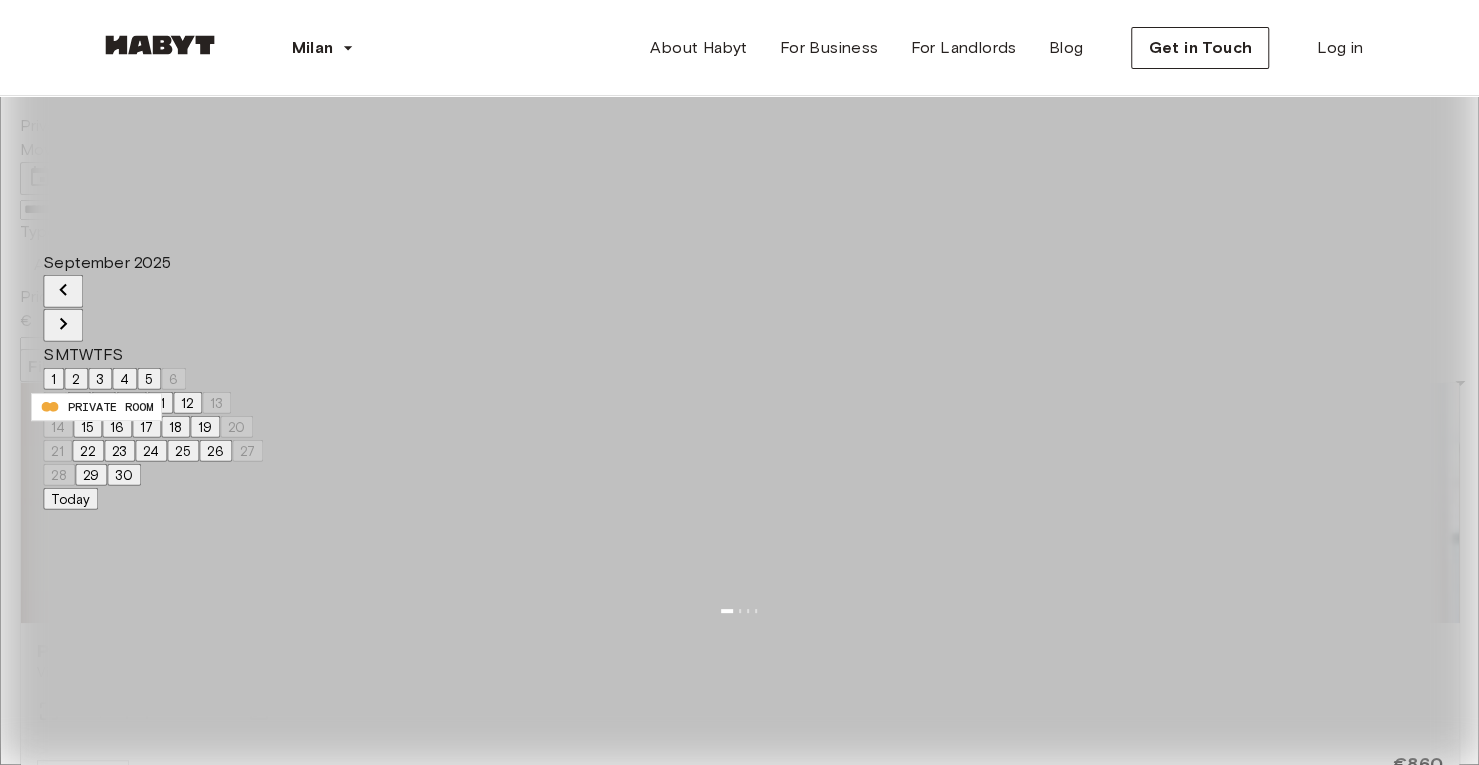 click 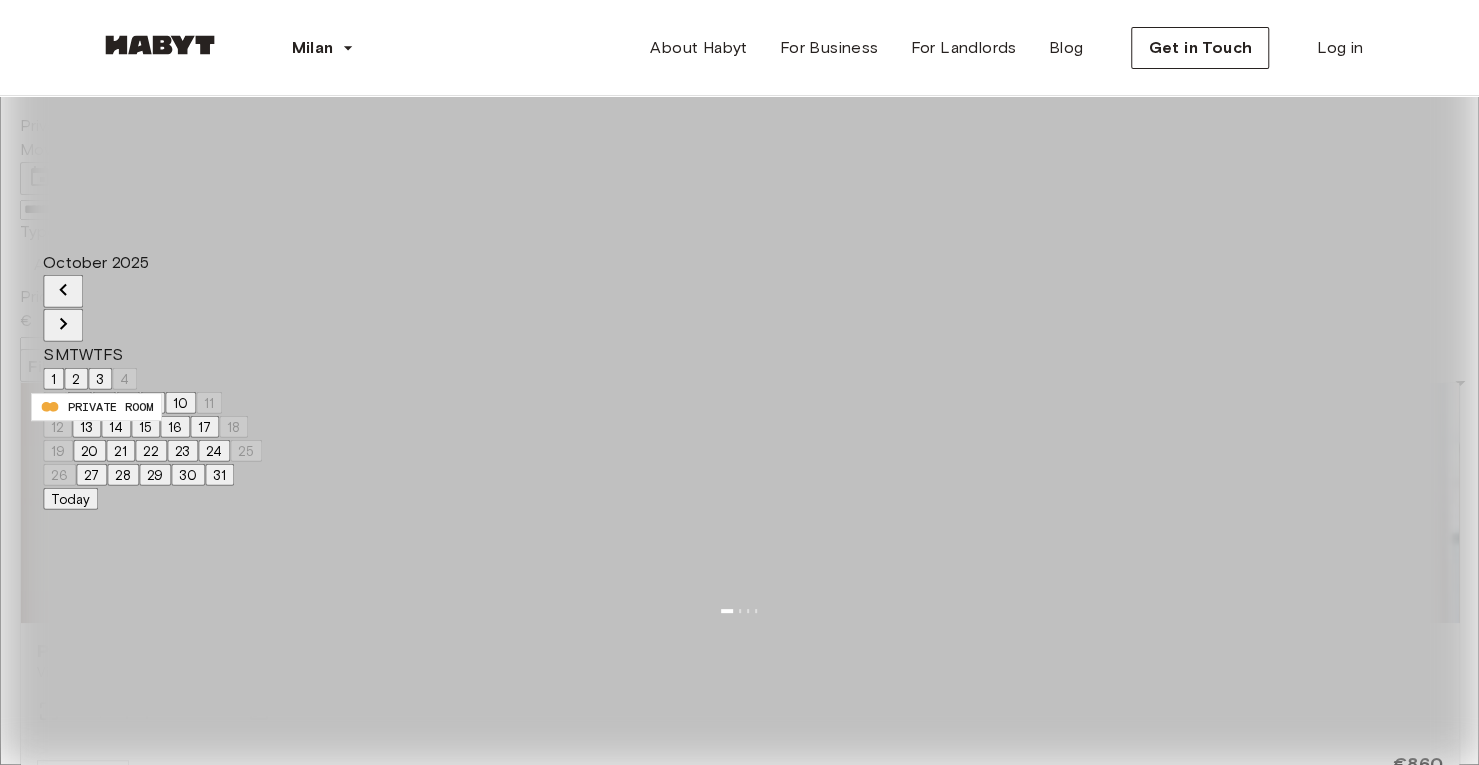 click 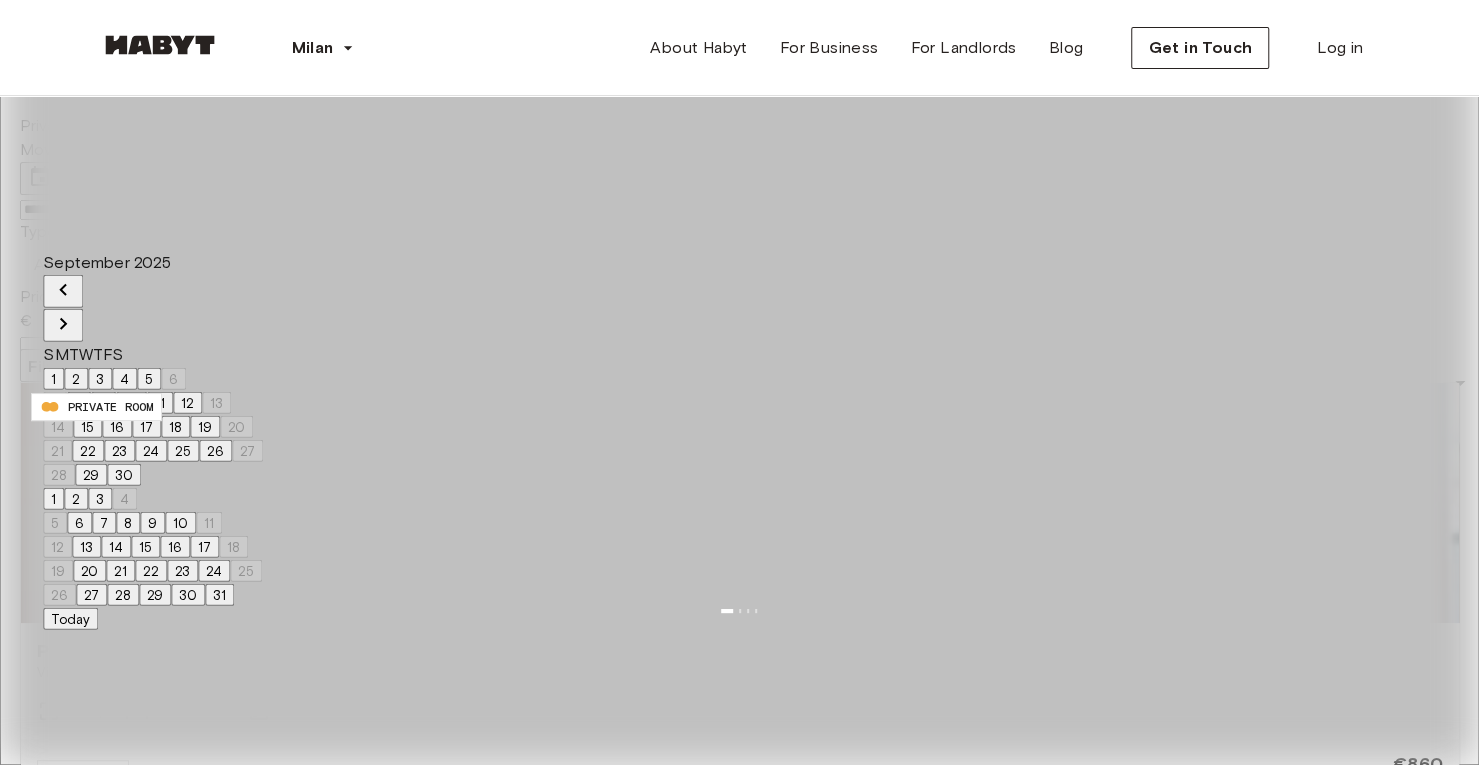 click 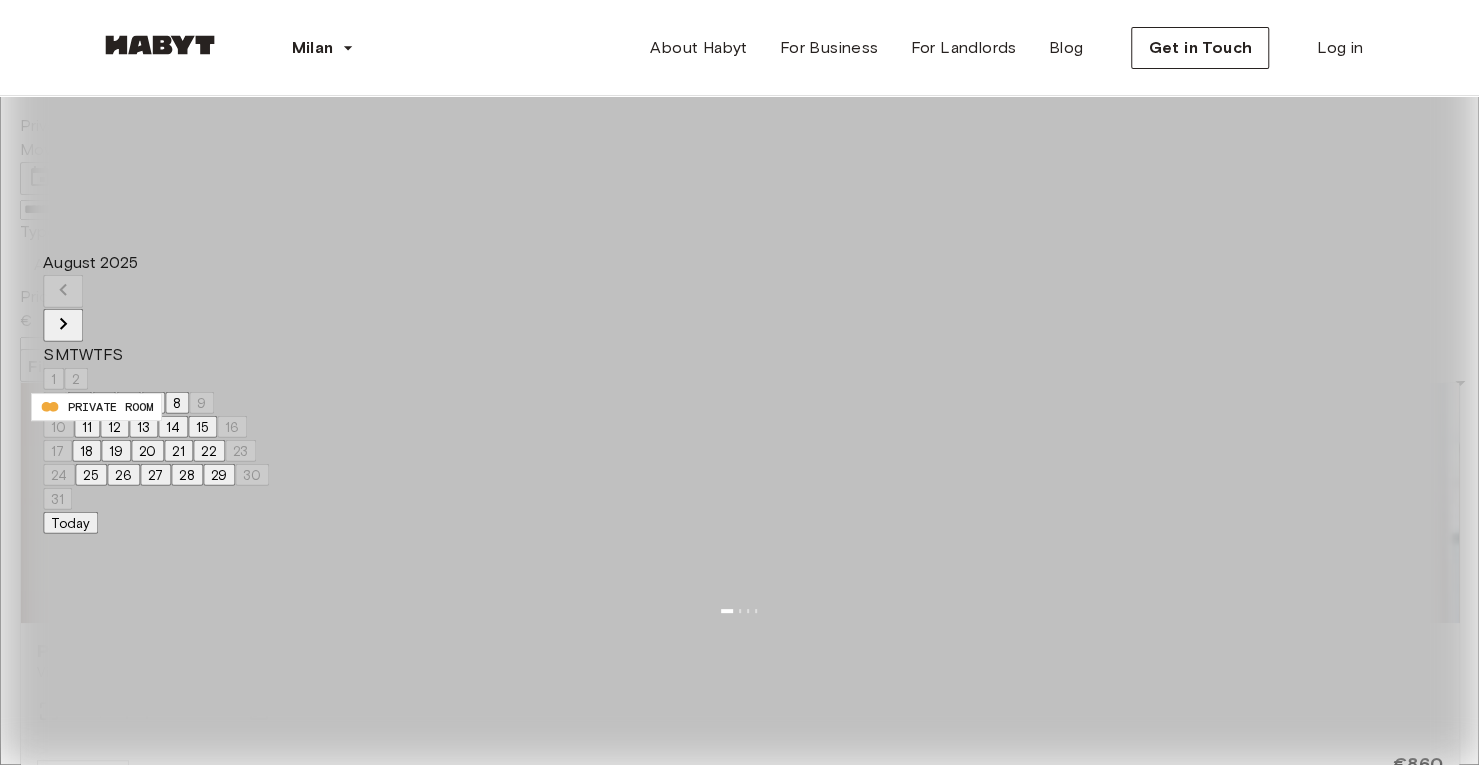 click on "29" at bounding box center (219, 475) 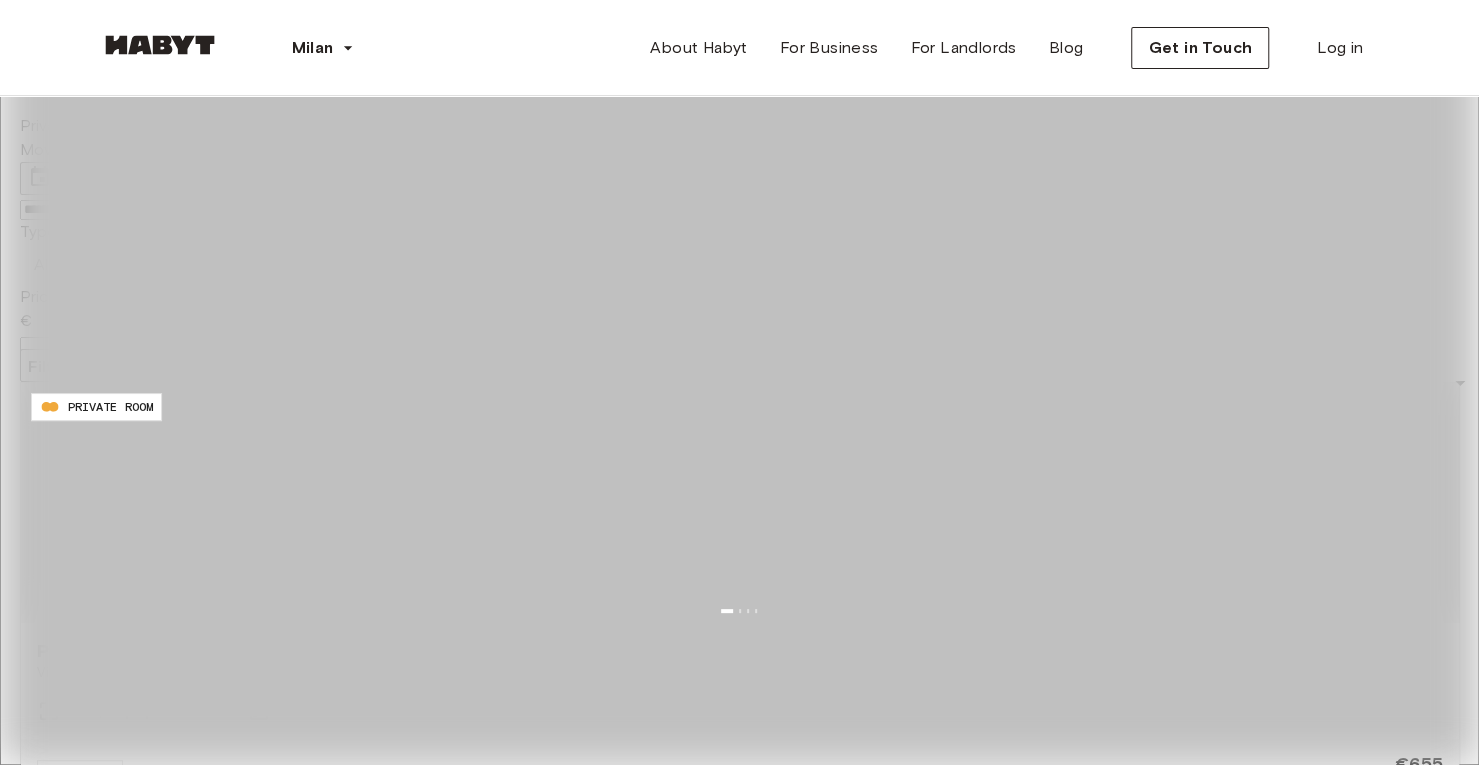 type on "**********" 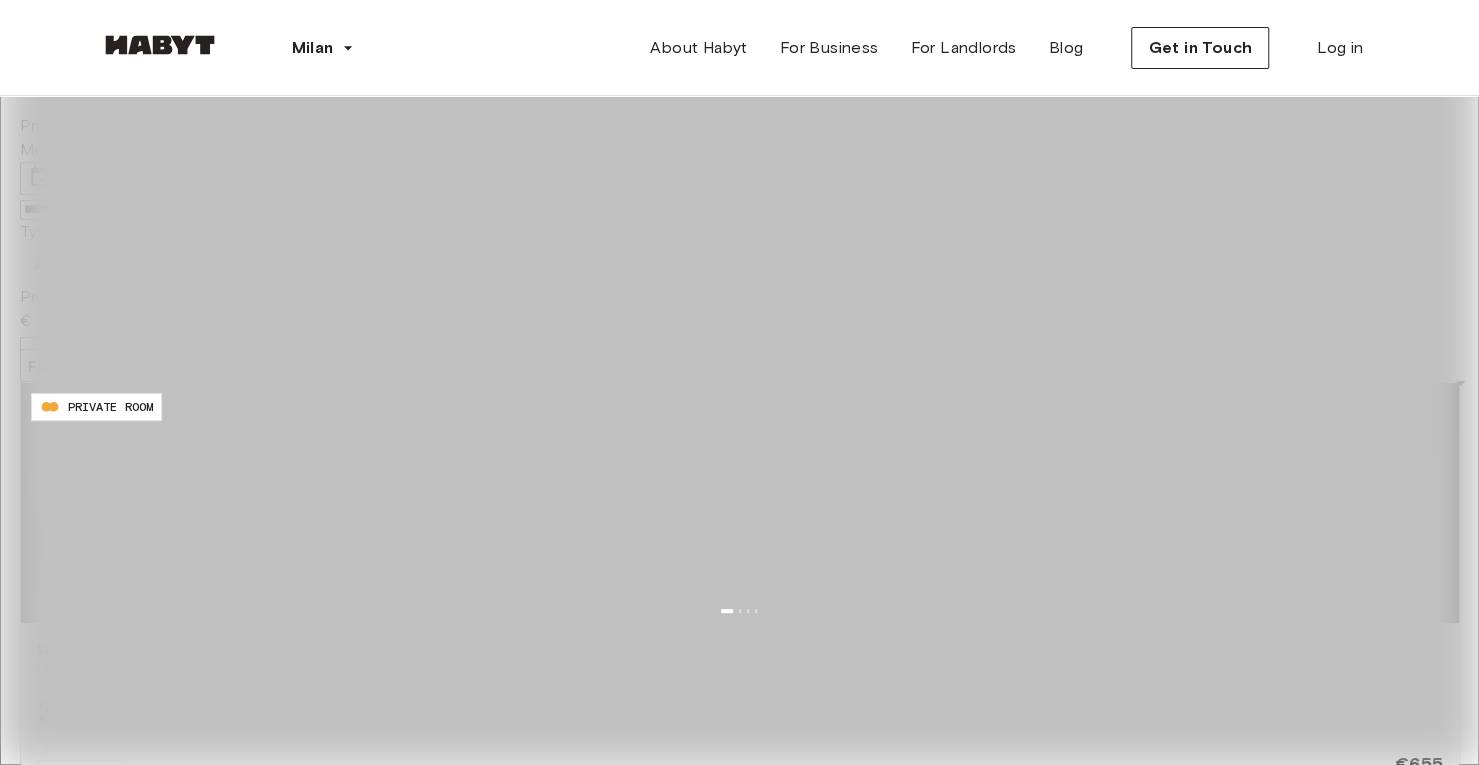 click on "**********" at bounding box center [739, 6525] 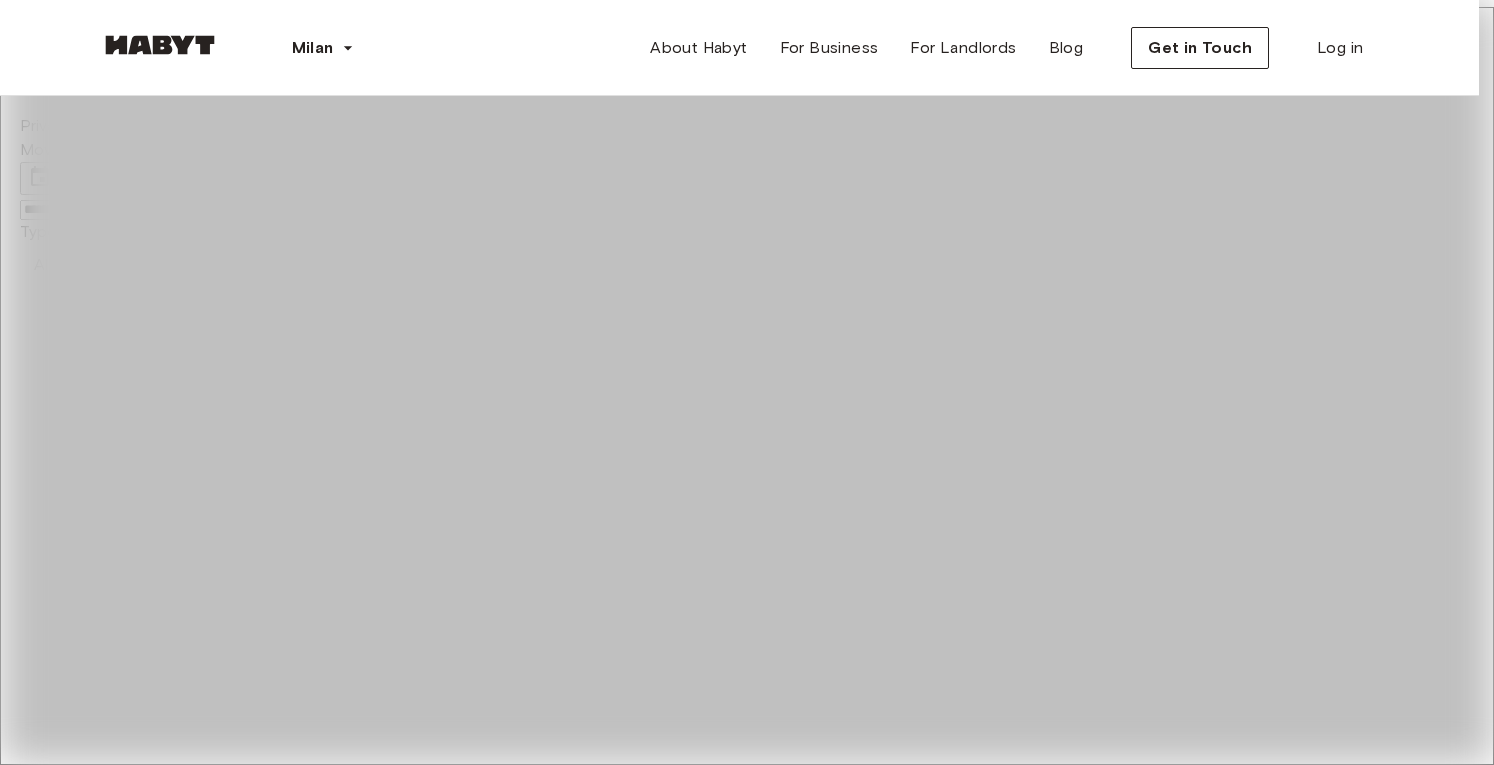 click on "Private Room" at bounding box center (759, 14613) 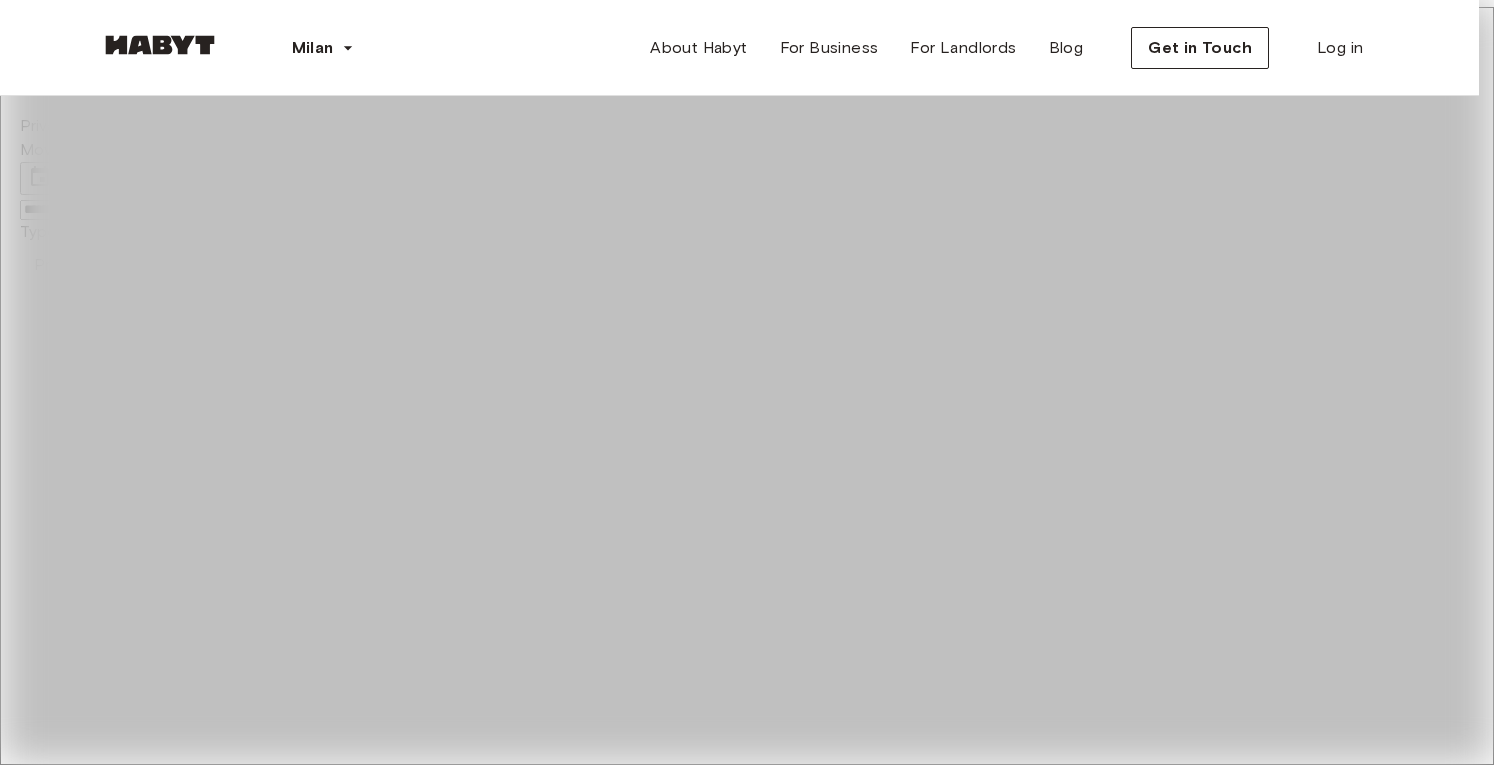 click on "Private apartment" at bounding box center (759, 14667) 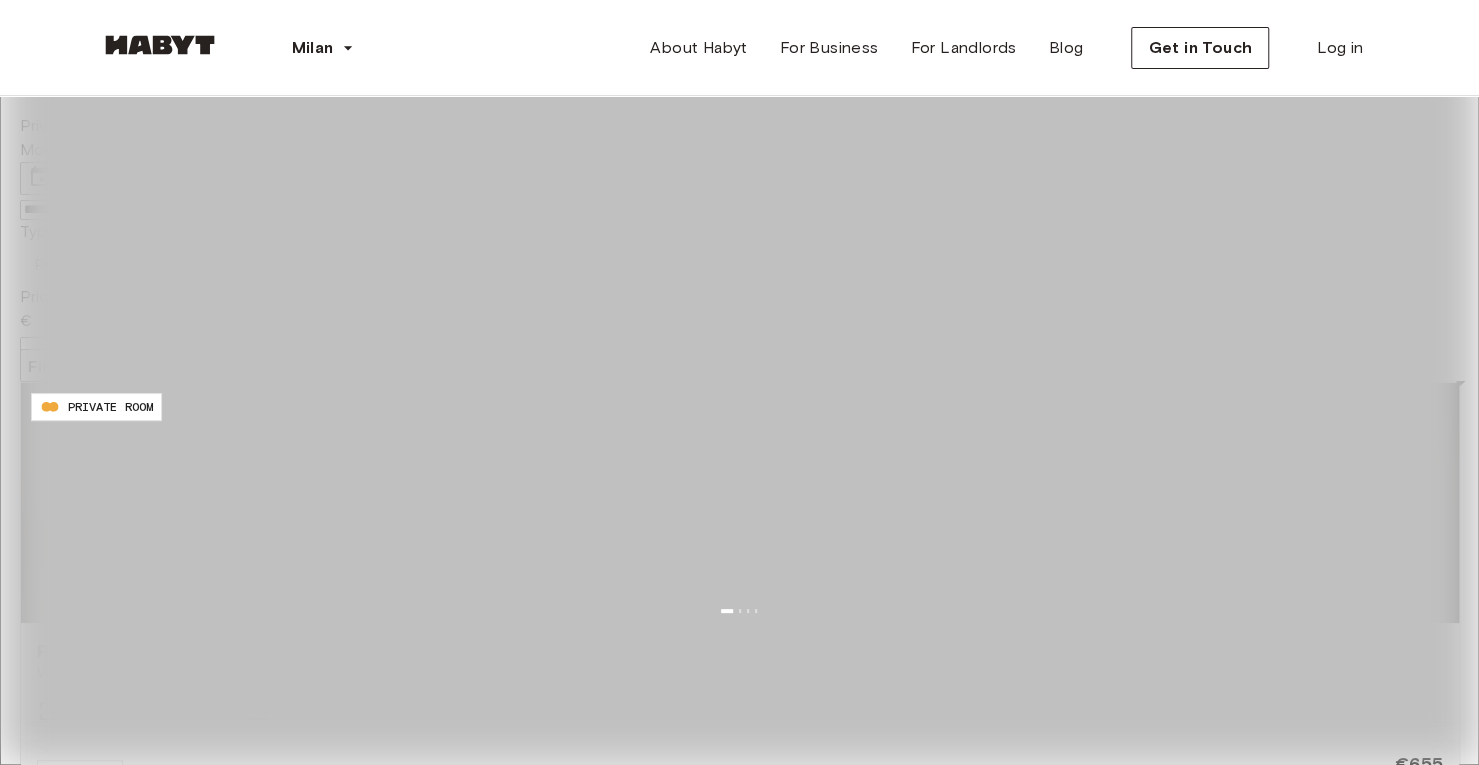 click on "Filters" at bounding box center (53, 366) 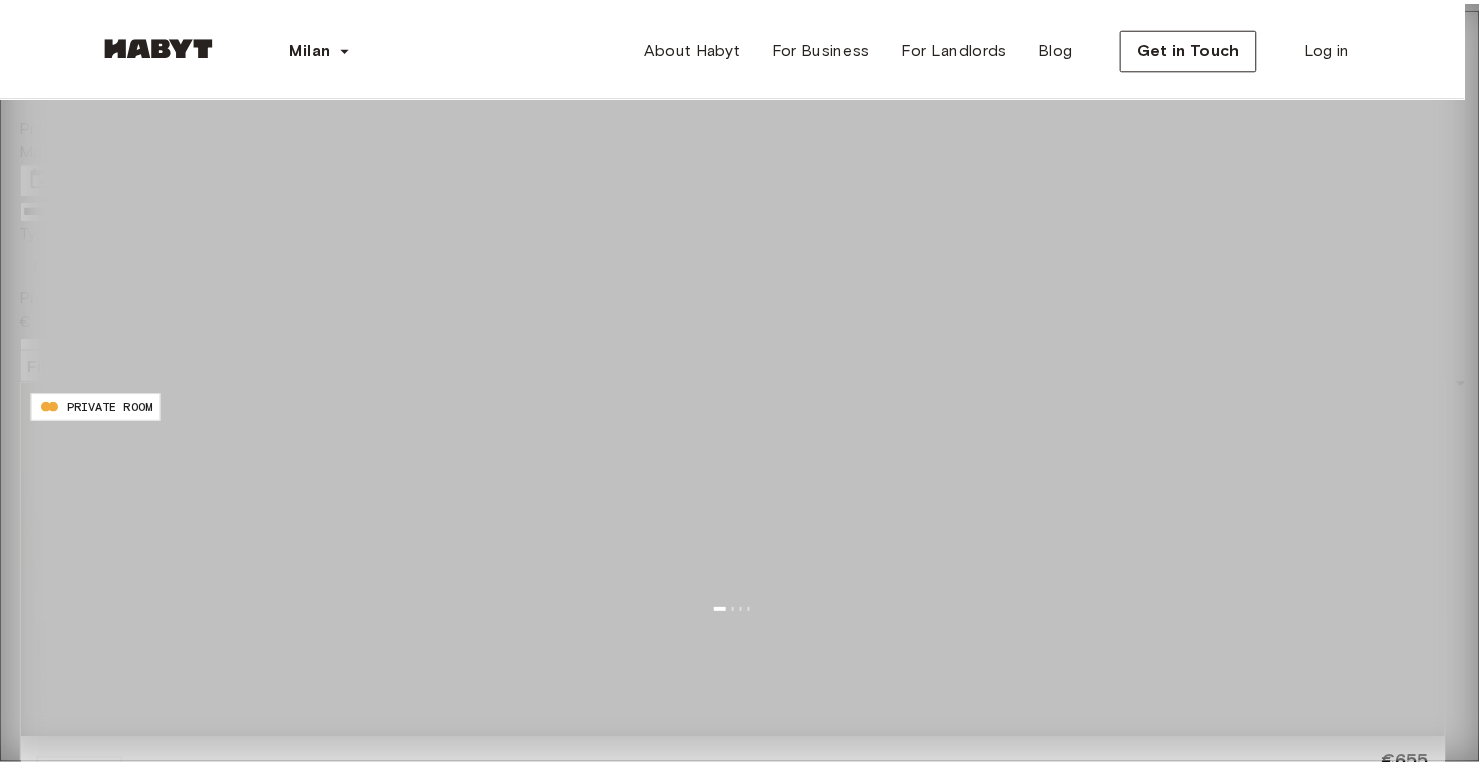 scroll, scrollTop: 2689, scrollLeft: 0, axis: vertical 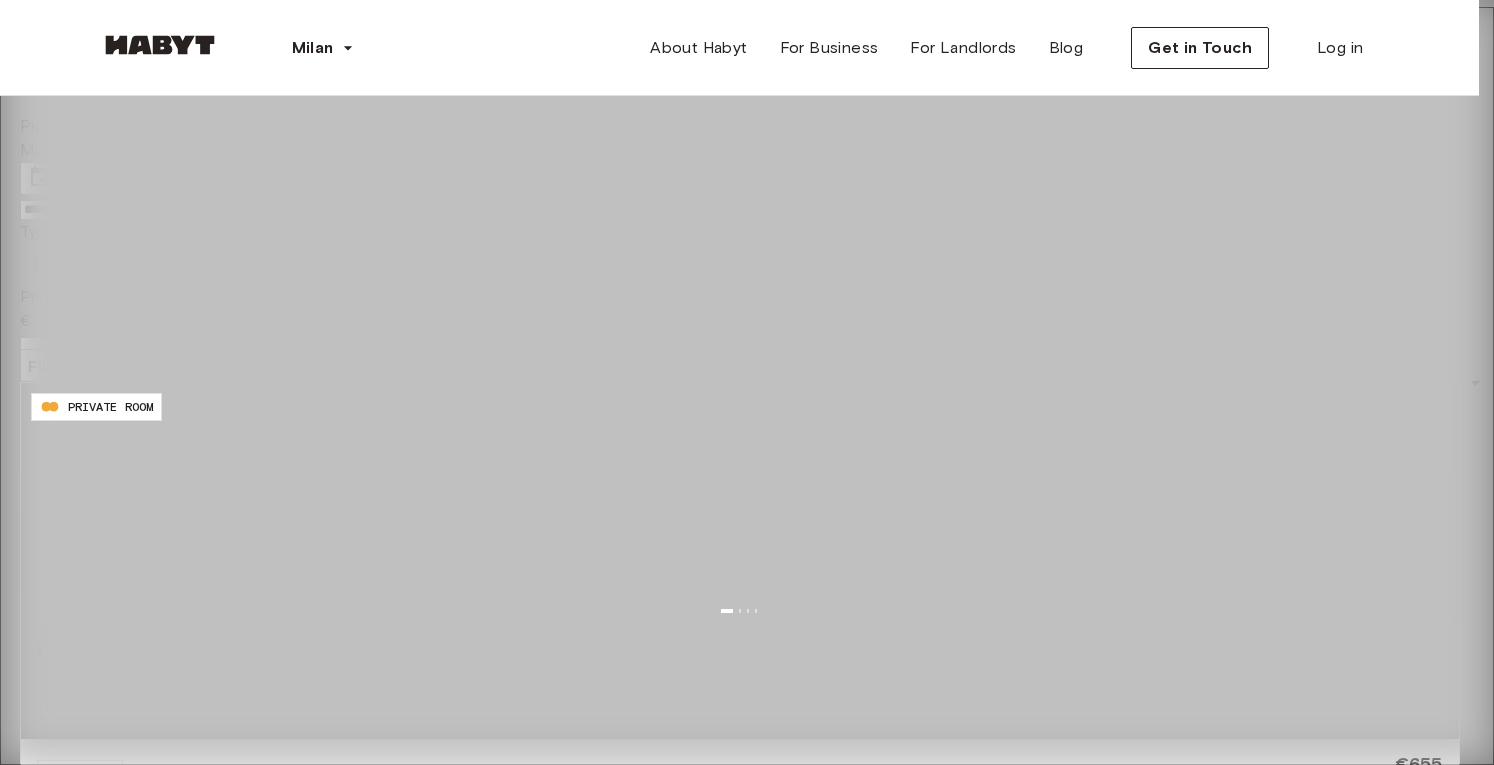 click at bounding box center (747, 382) 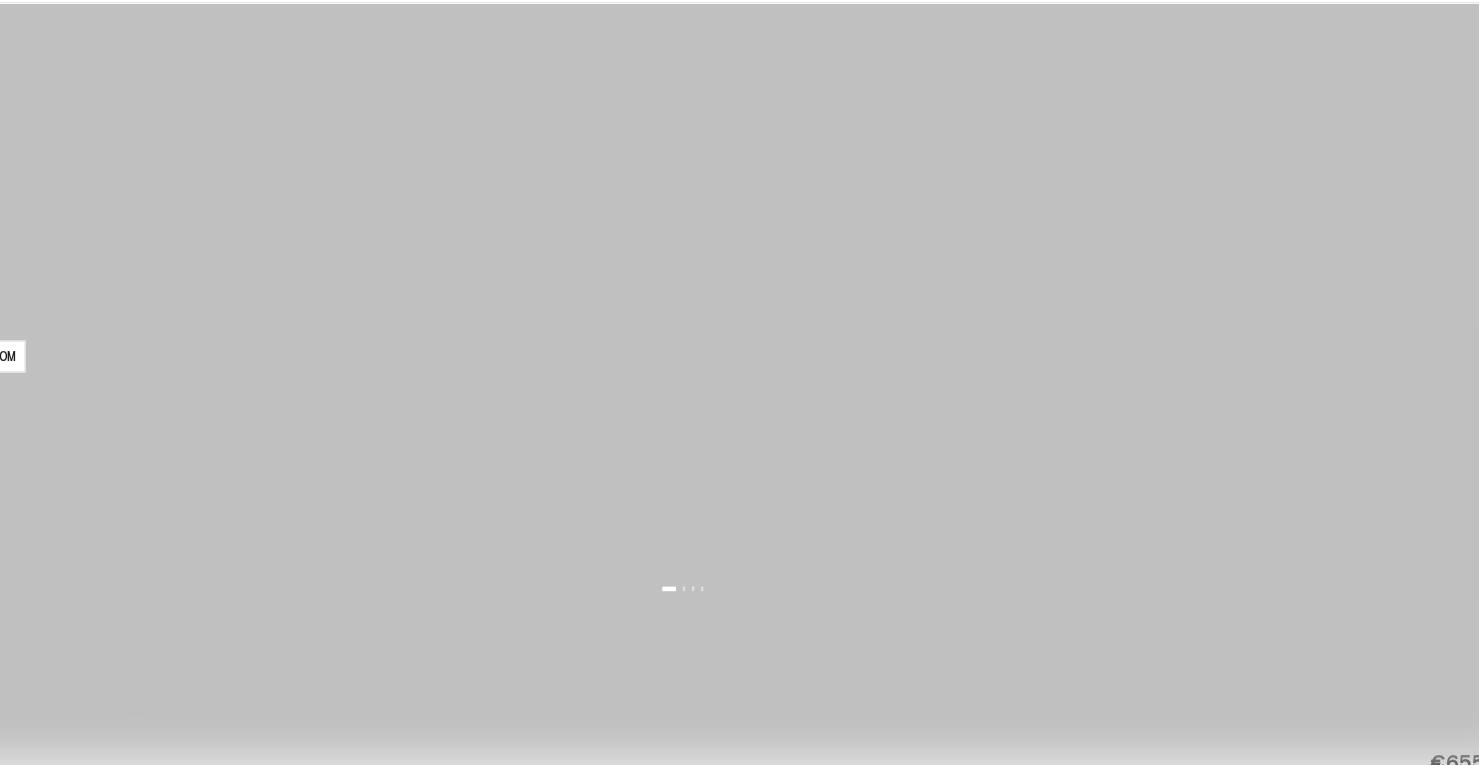 scroll, scrollTop: 0, scrollLeft: 0, axis: both 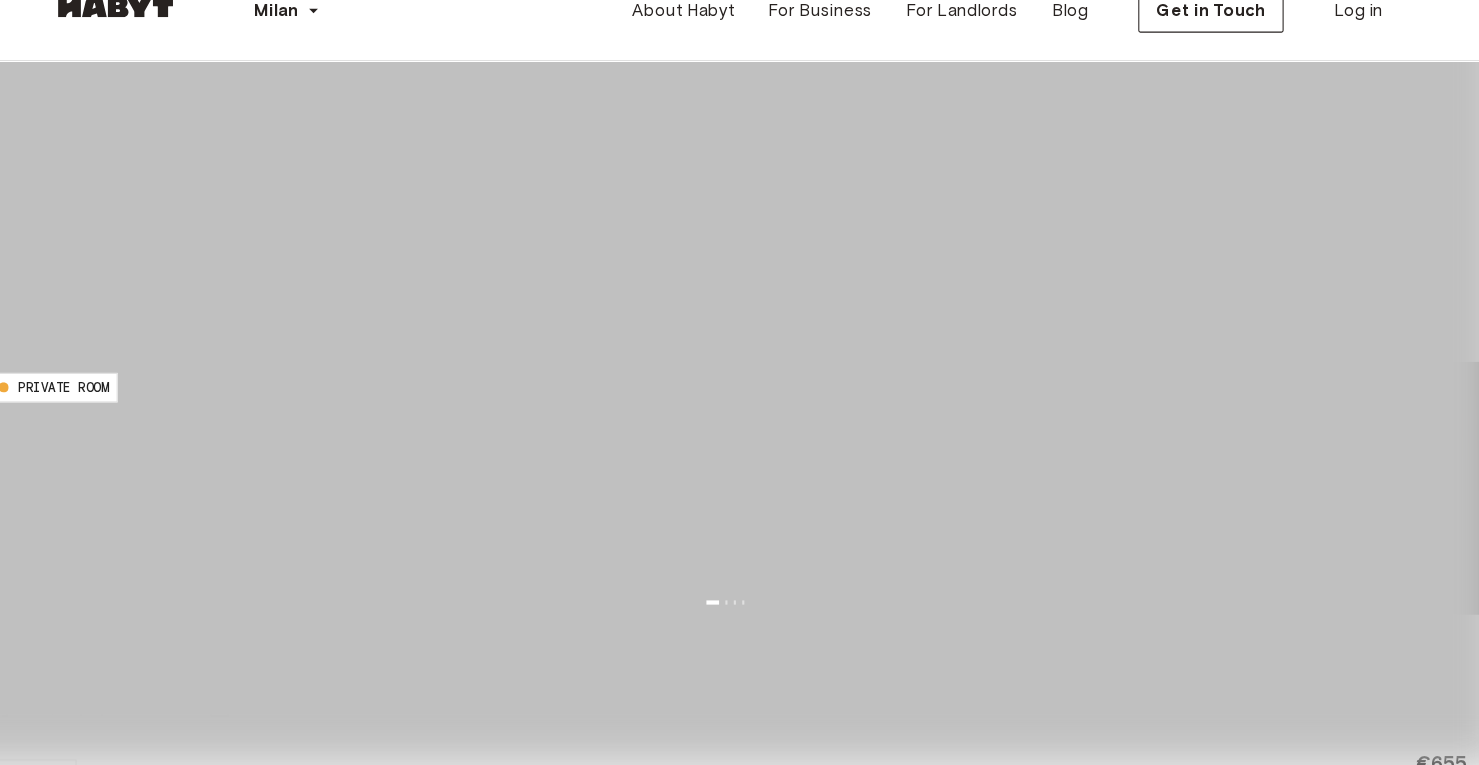 click at bounding box center [1435, 8967] 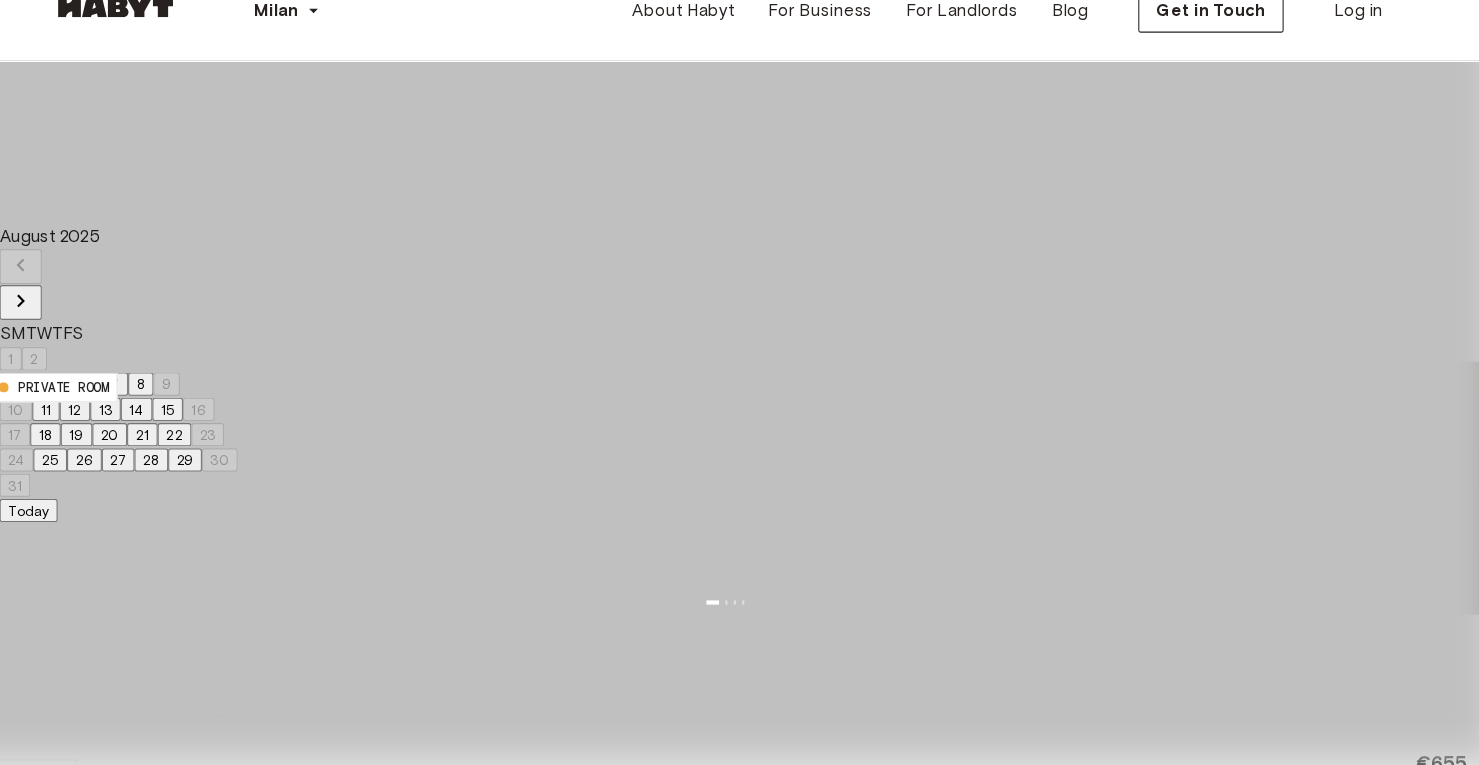 click on "3 4 5 6 7 8 9" at bounding box center (163, 403) 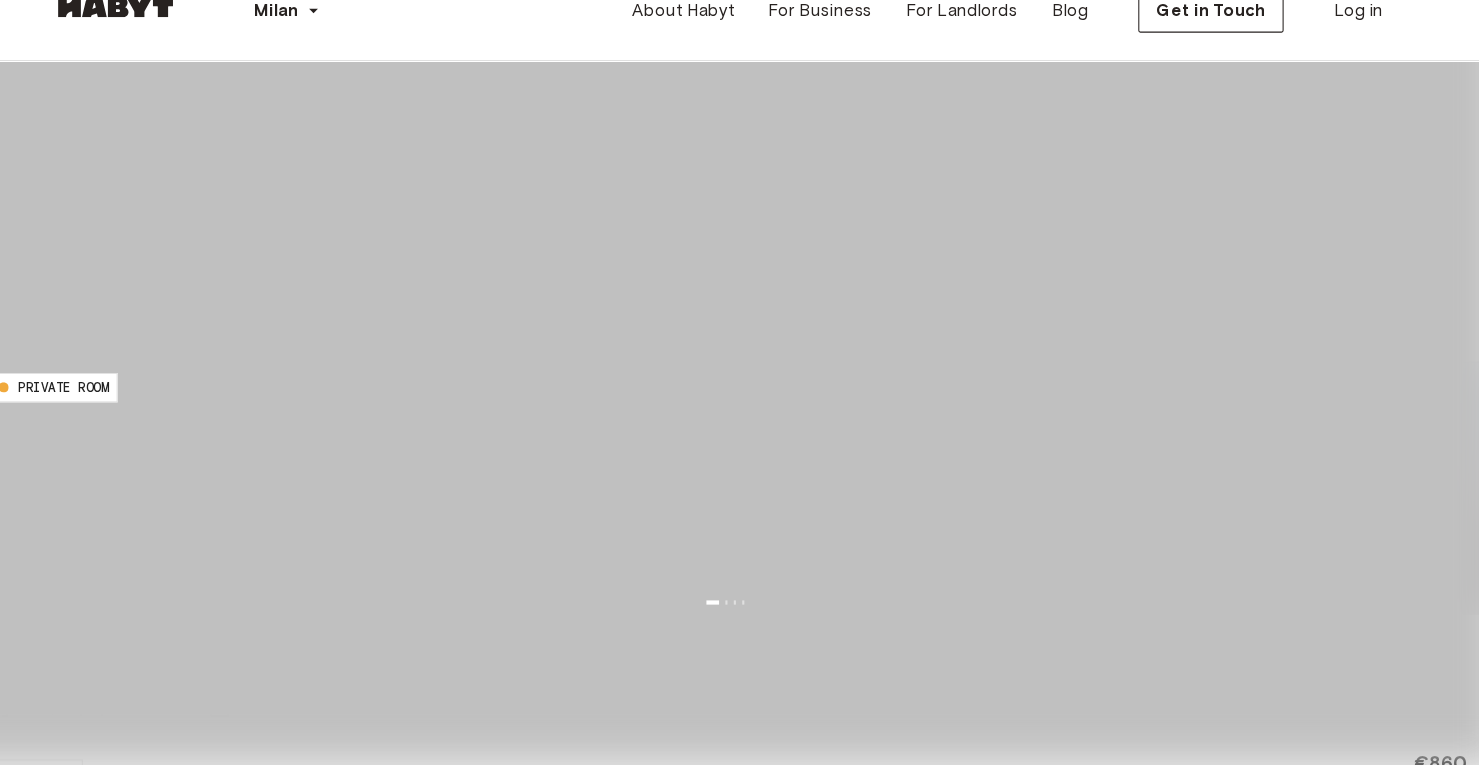 type on "**********" 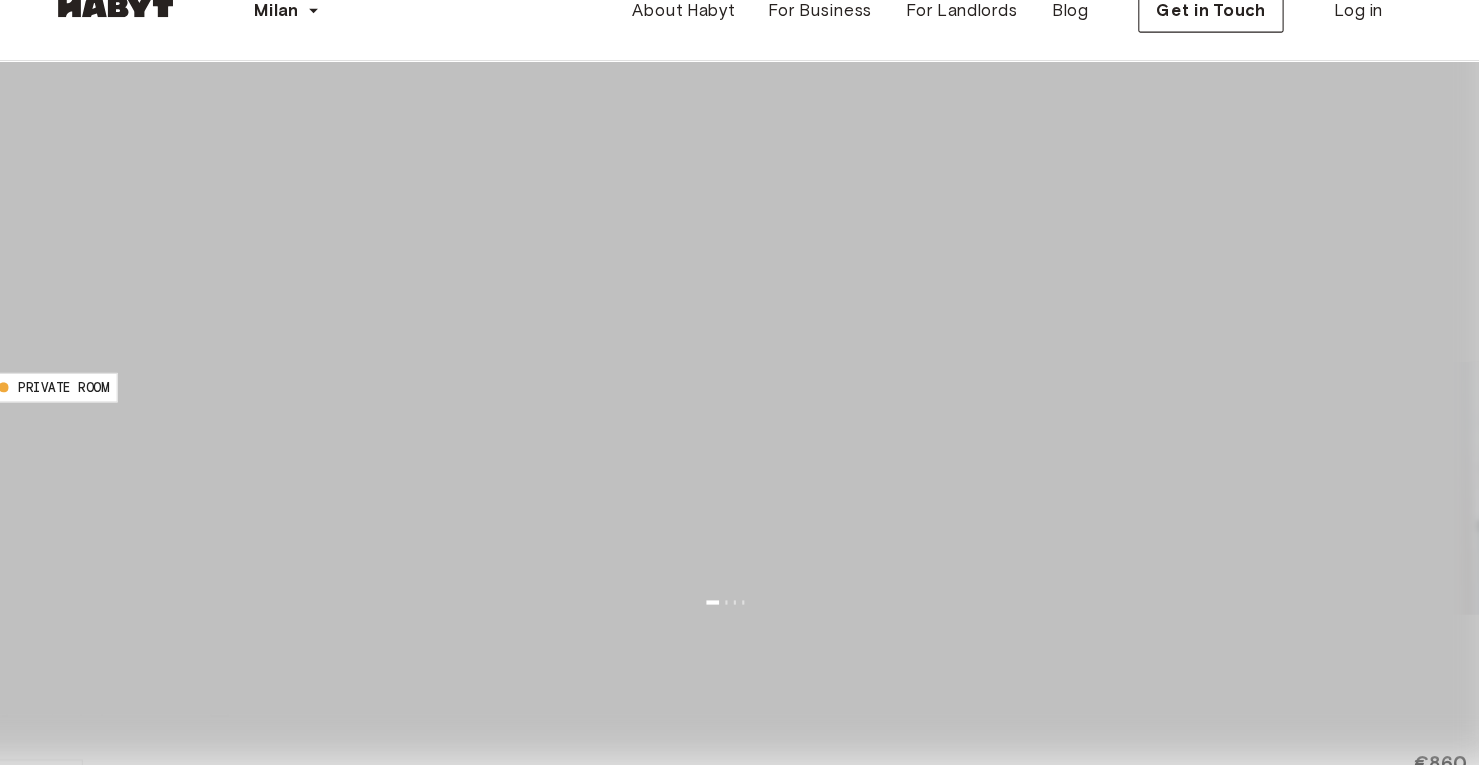 click on "1 listing" at bounding box center (381, 9382) 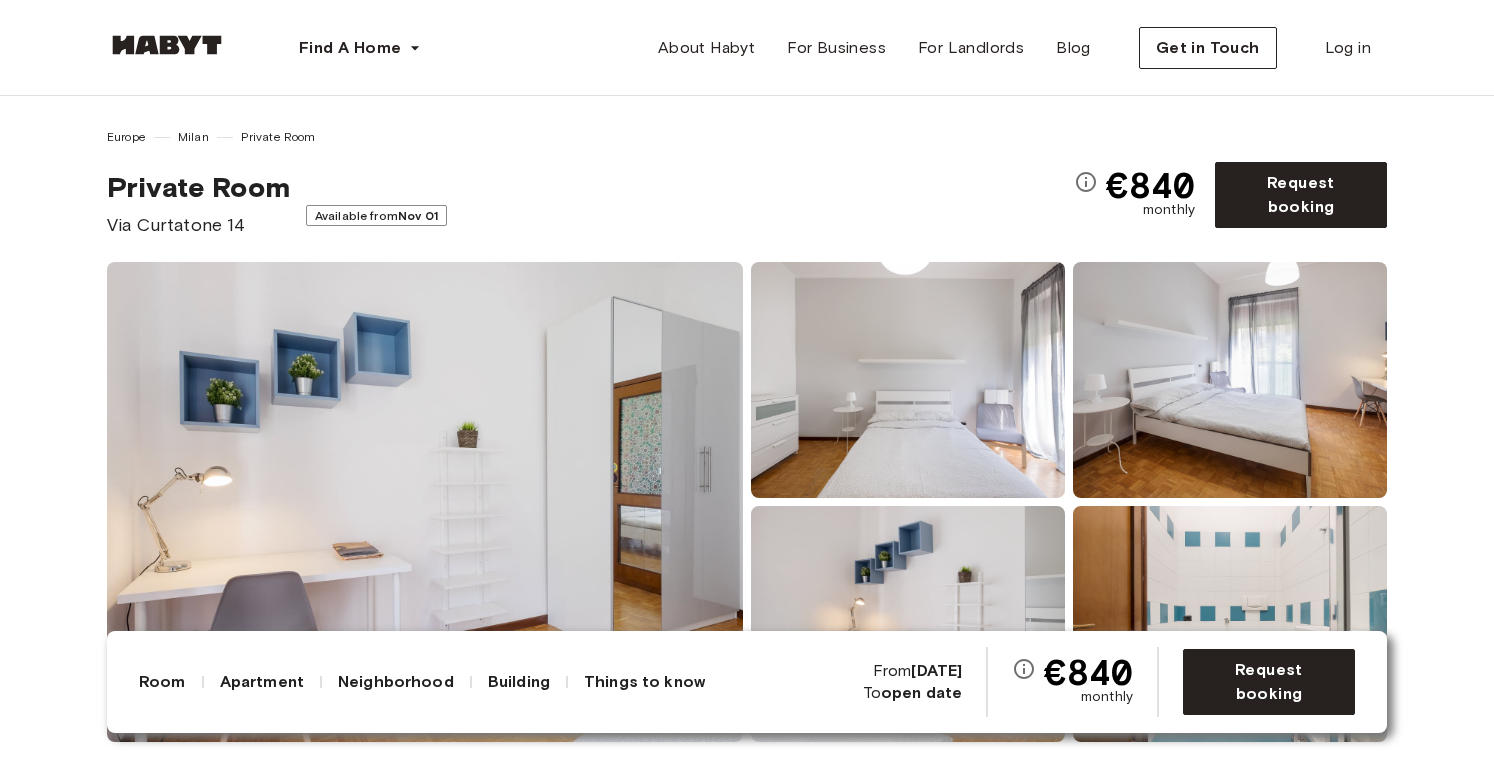 scroll, scrollTop: 0, scrollLeft: 0, axis: both 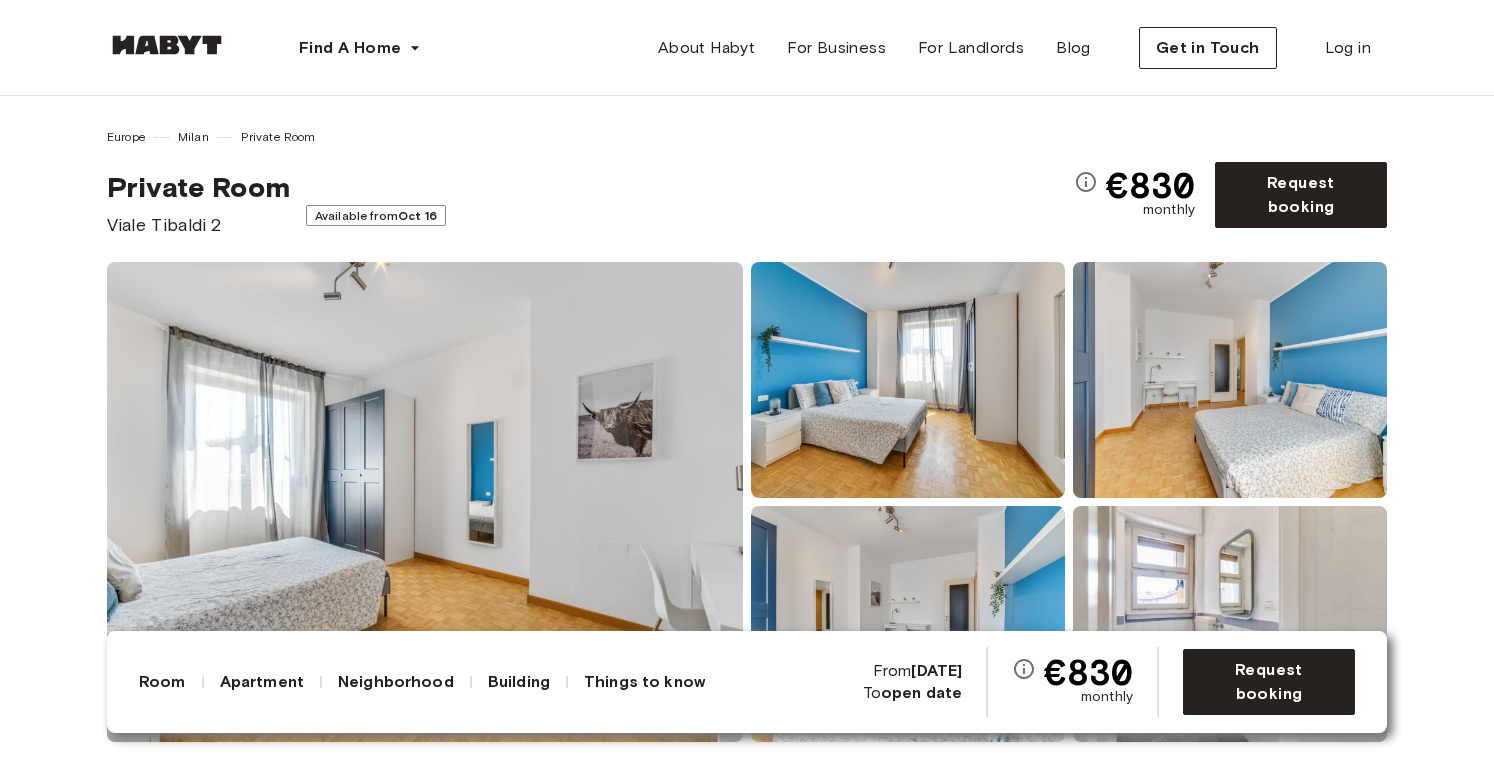 click at bounding box center [425, 502] 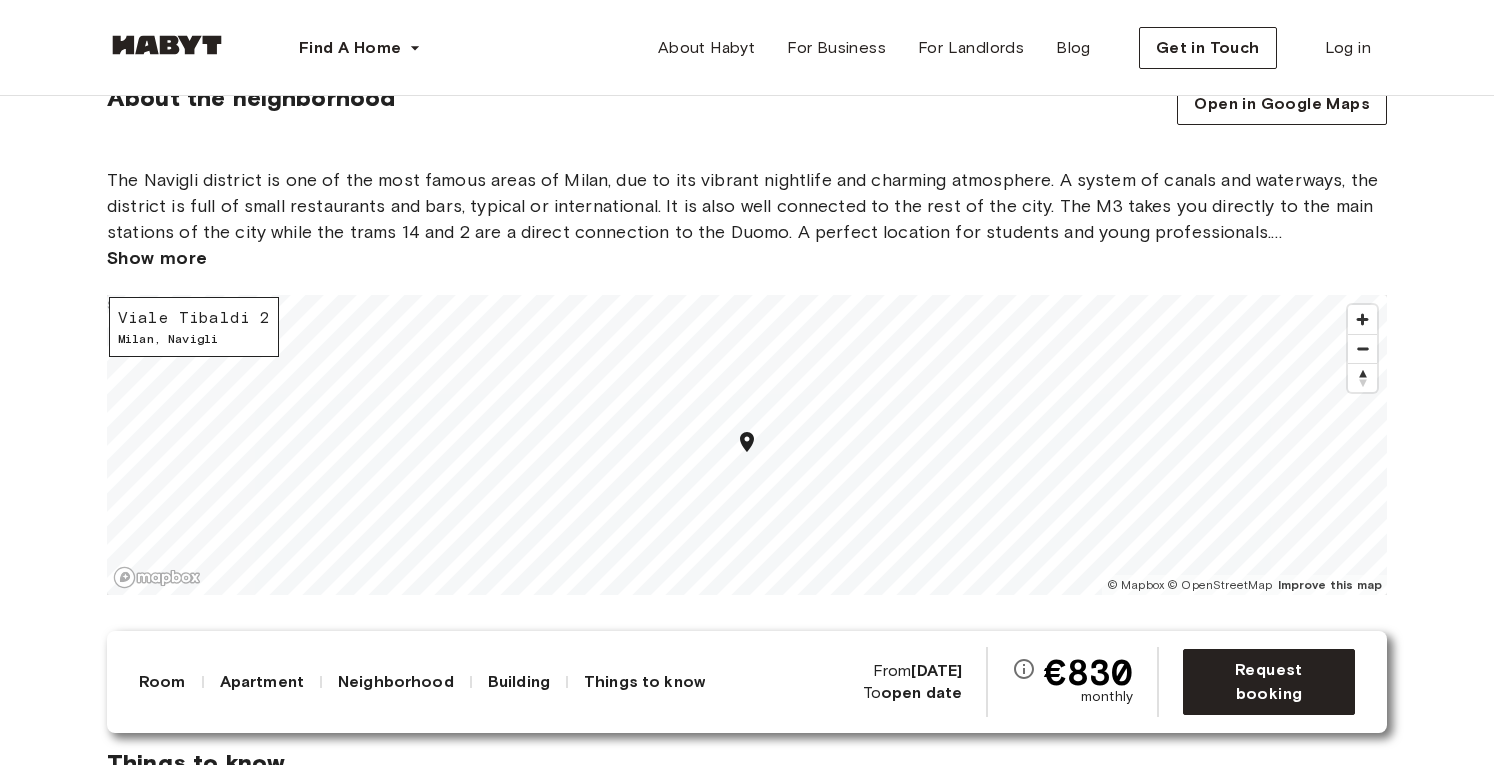 scroll, scrollTop: 2656, scrollLeft: 0, axis: vertical 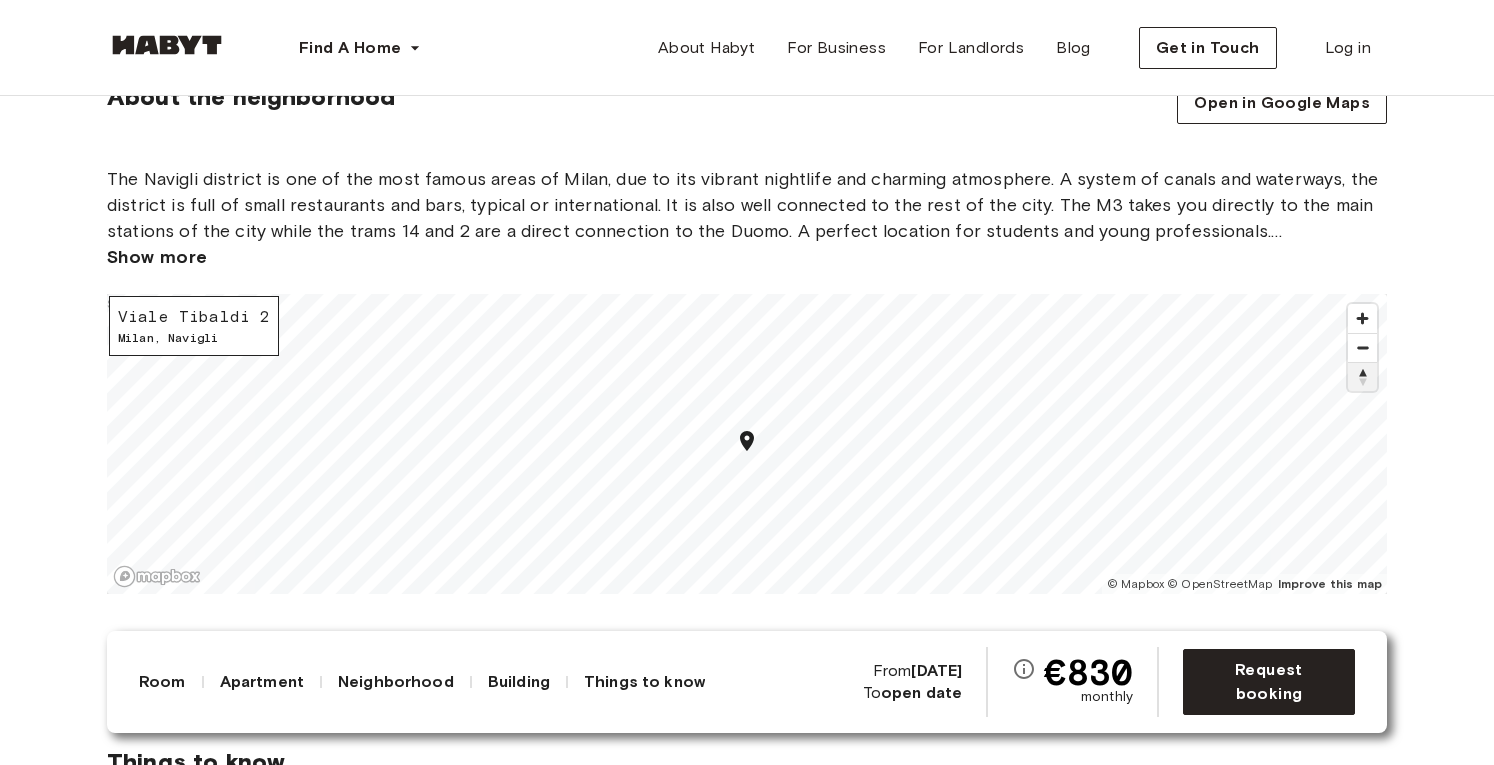 click at bounding box center (1362, 377) 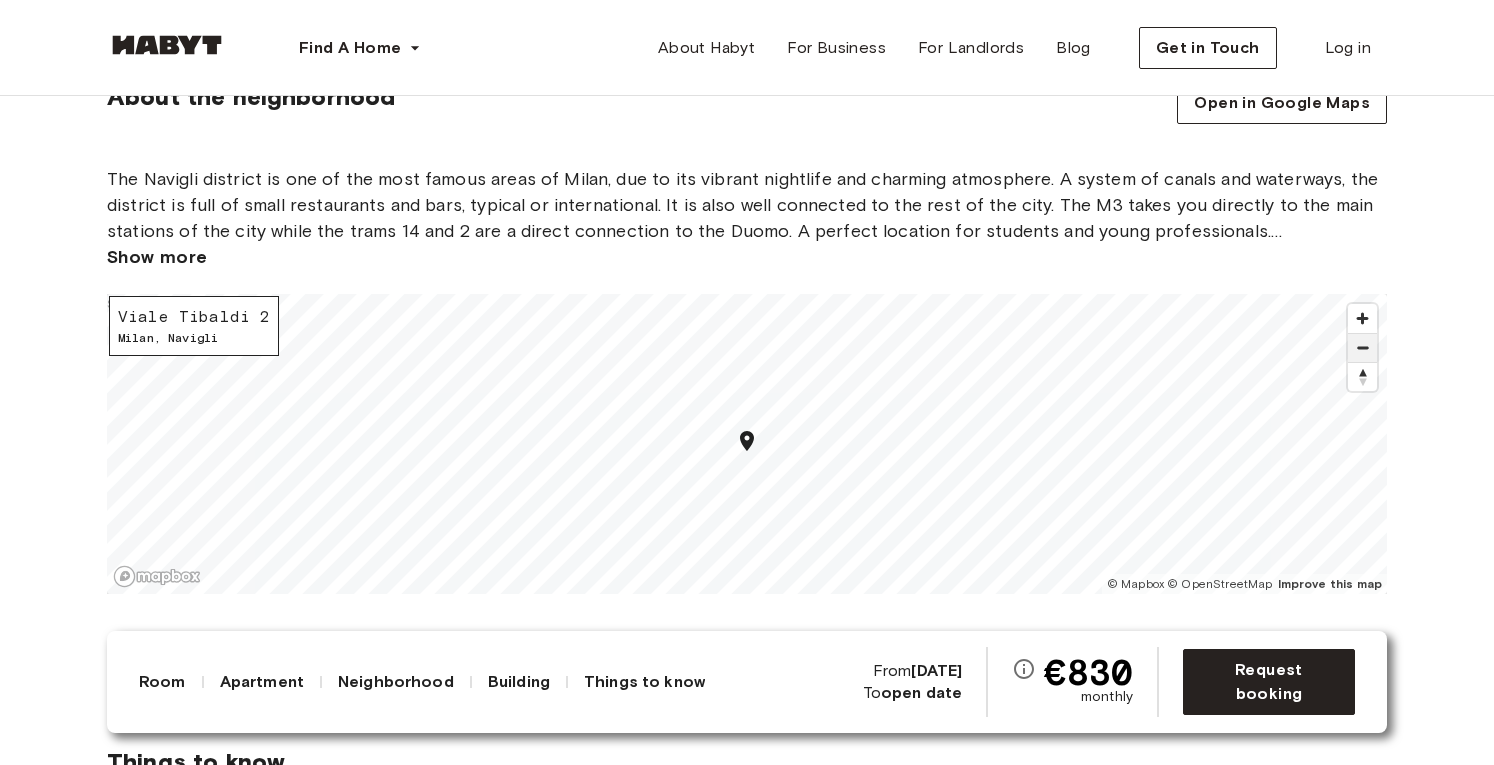 click at bounding box center (1362, 348) 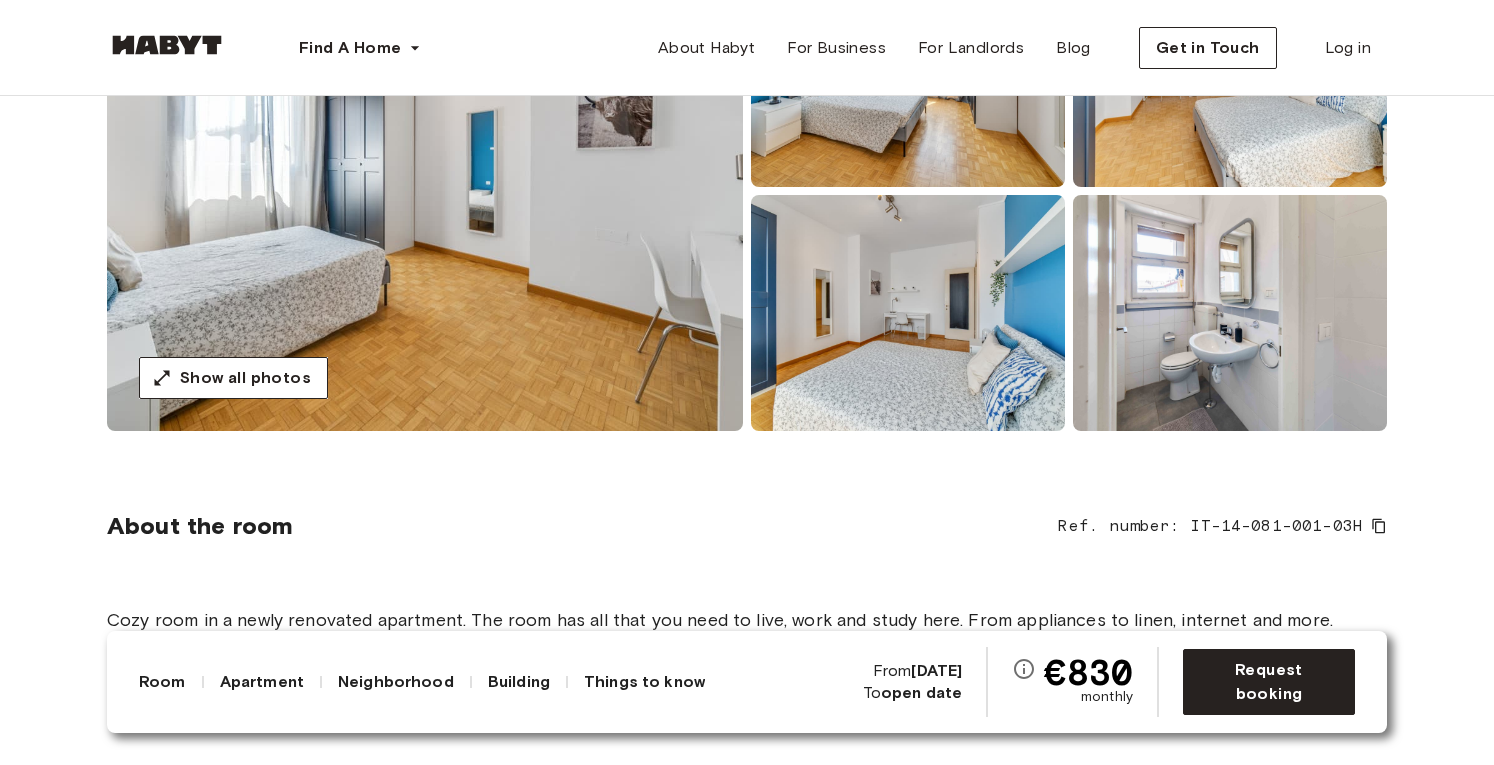 scroll, scrollTop: 310, scrollLeft: 0, axis: vertical 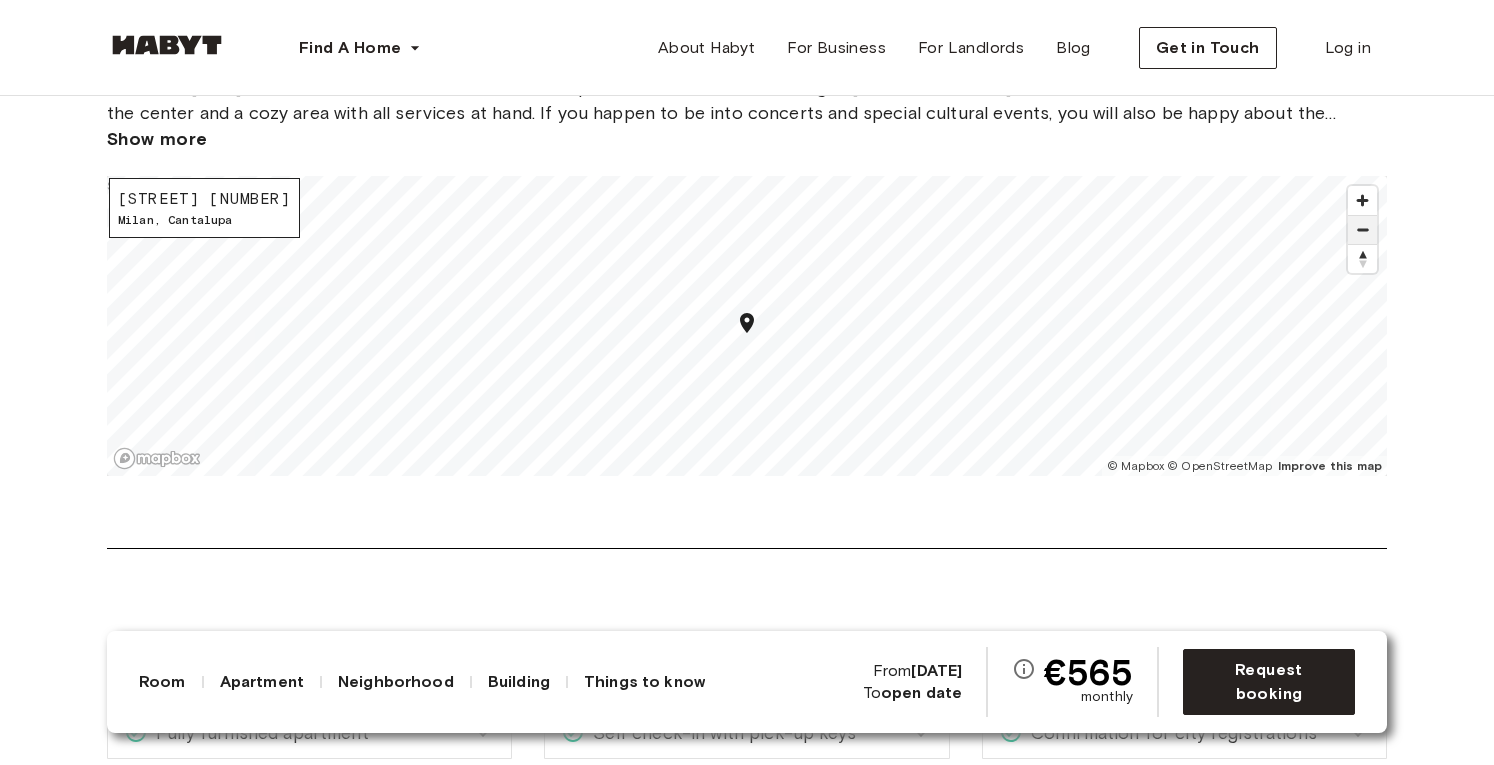 click at bounding box center (1362, 230) 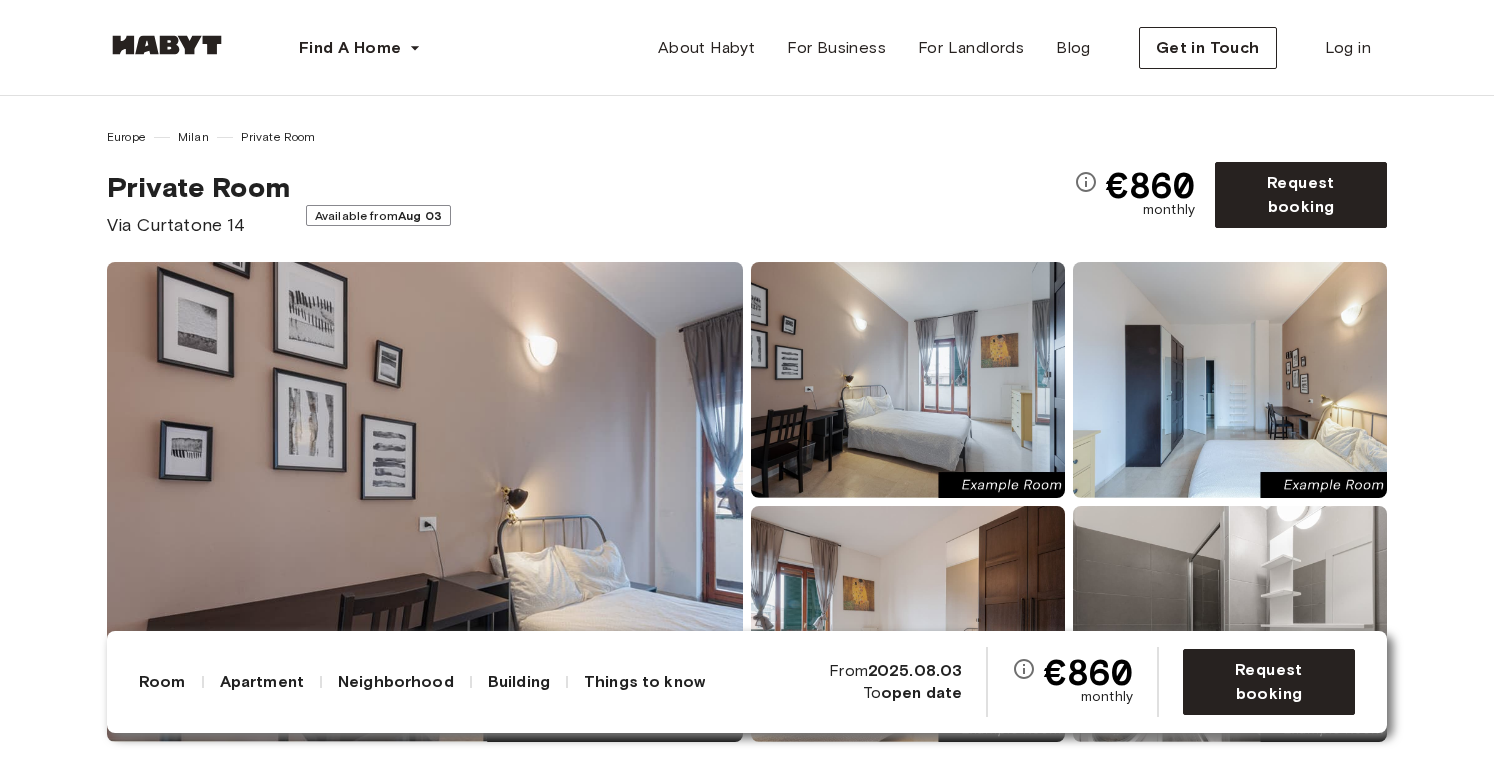scroll, scrollTop: 0, scrollLeft: 0, axis: both 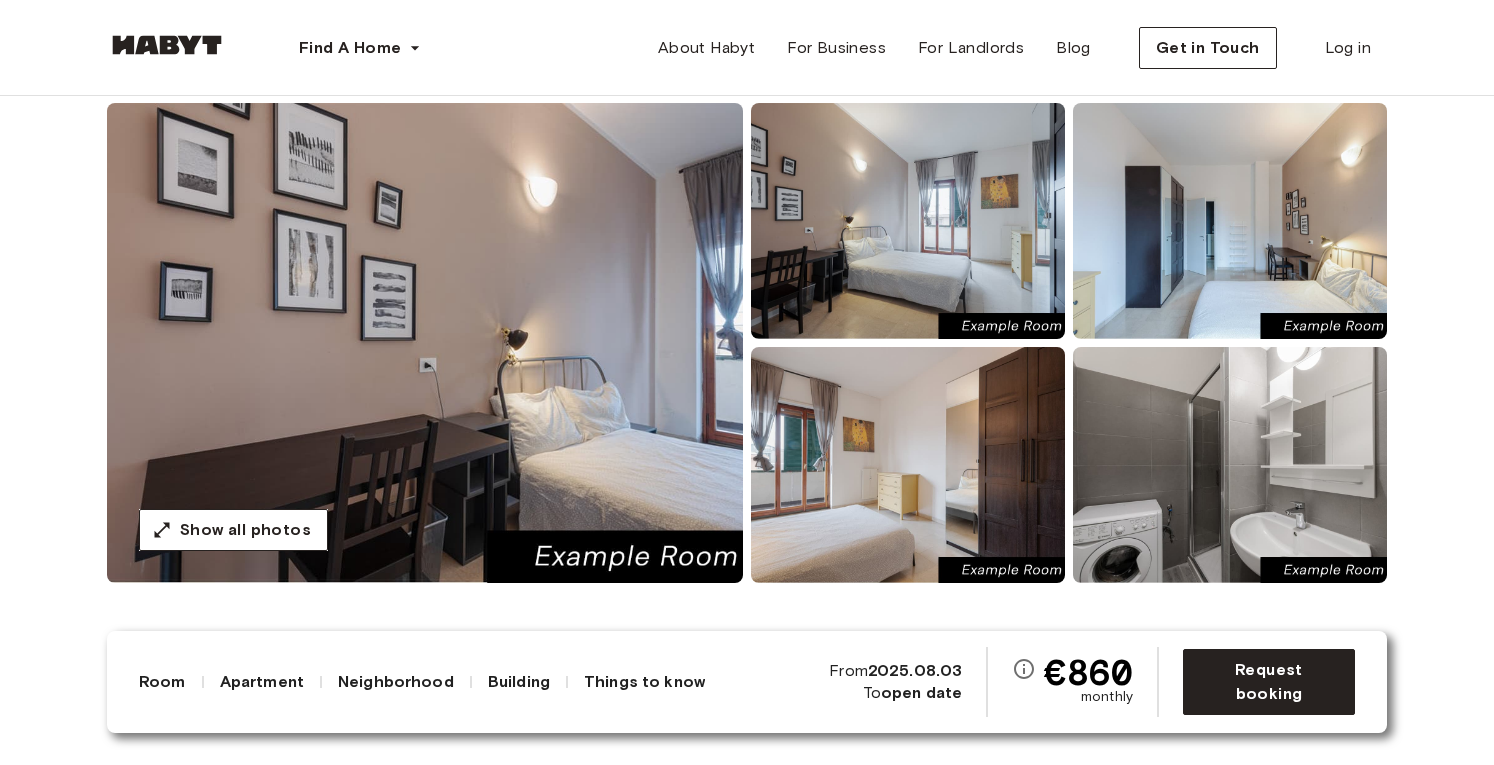 click at bounding box center [425, 343] 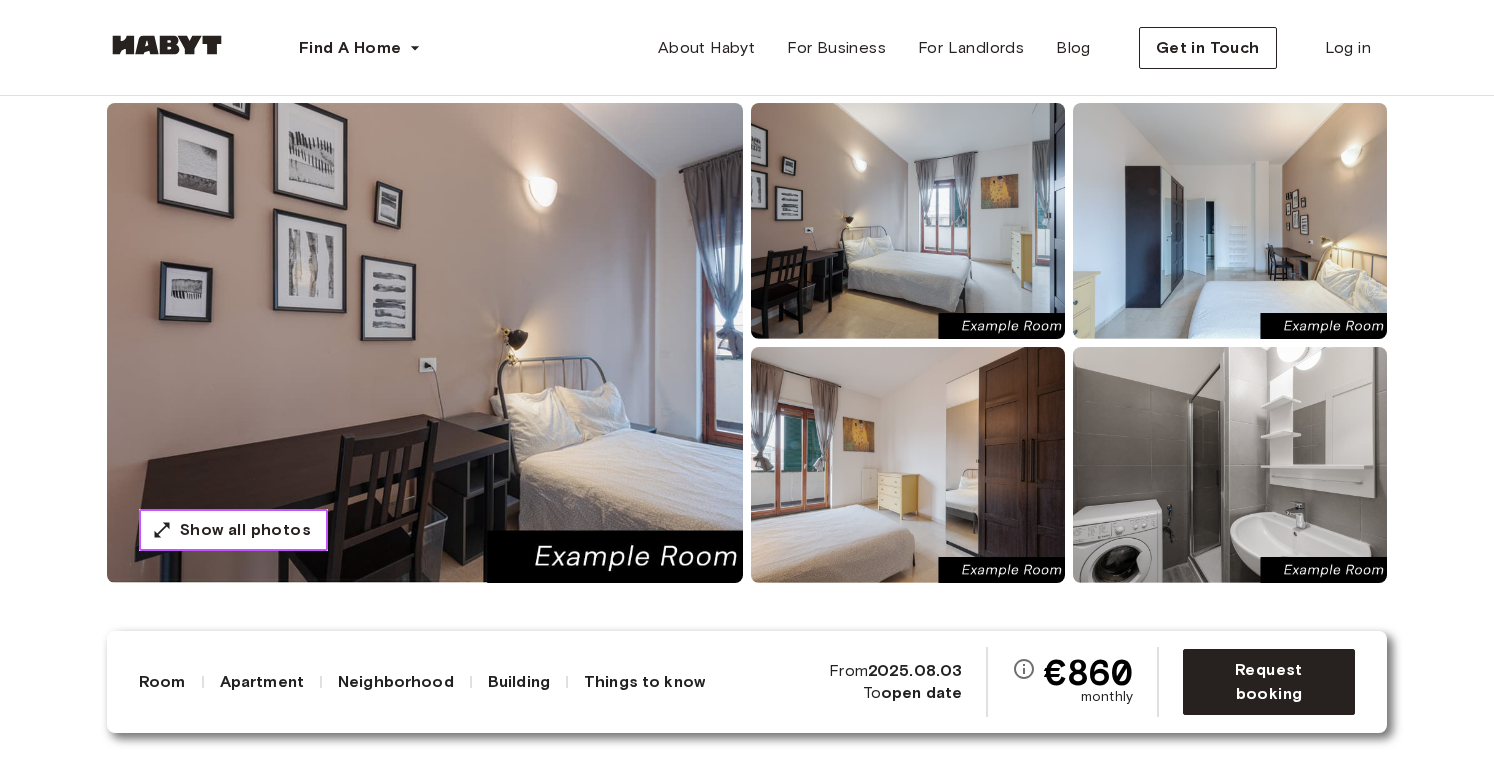 click on "Show all photos" at bounding box center [245, 530] 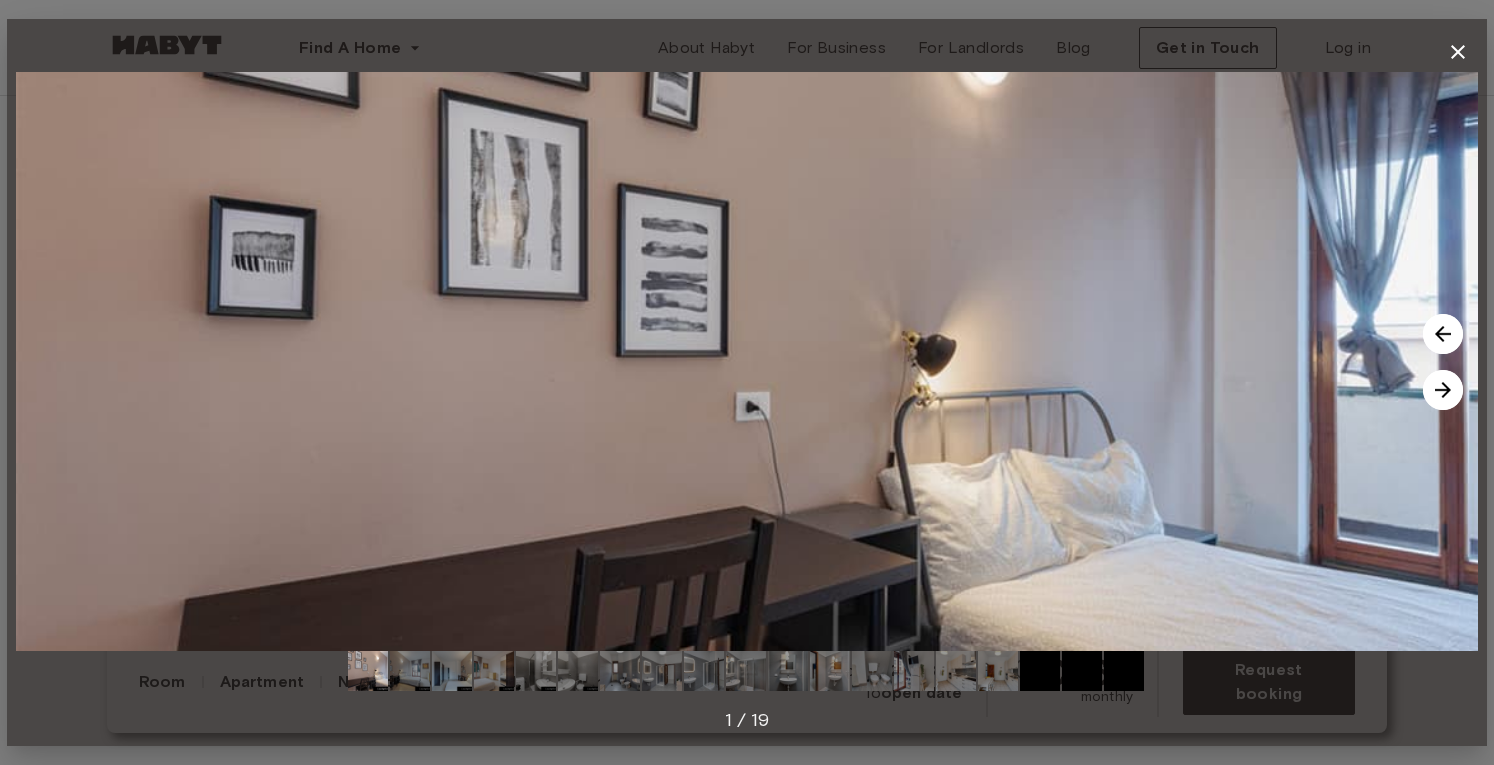click at bounding box center (1443, 390) 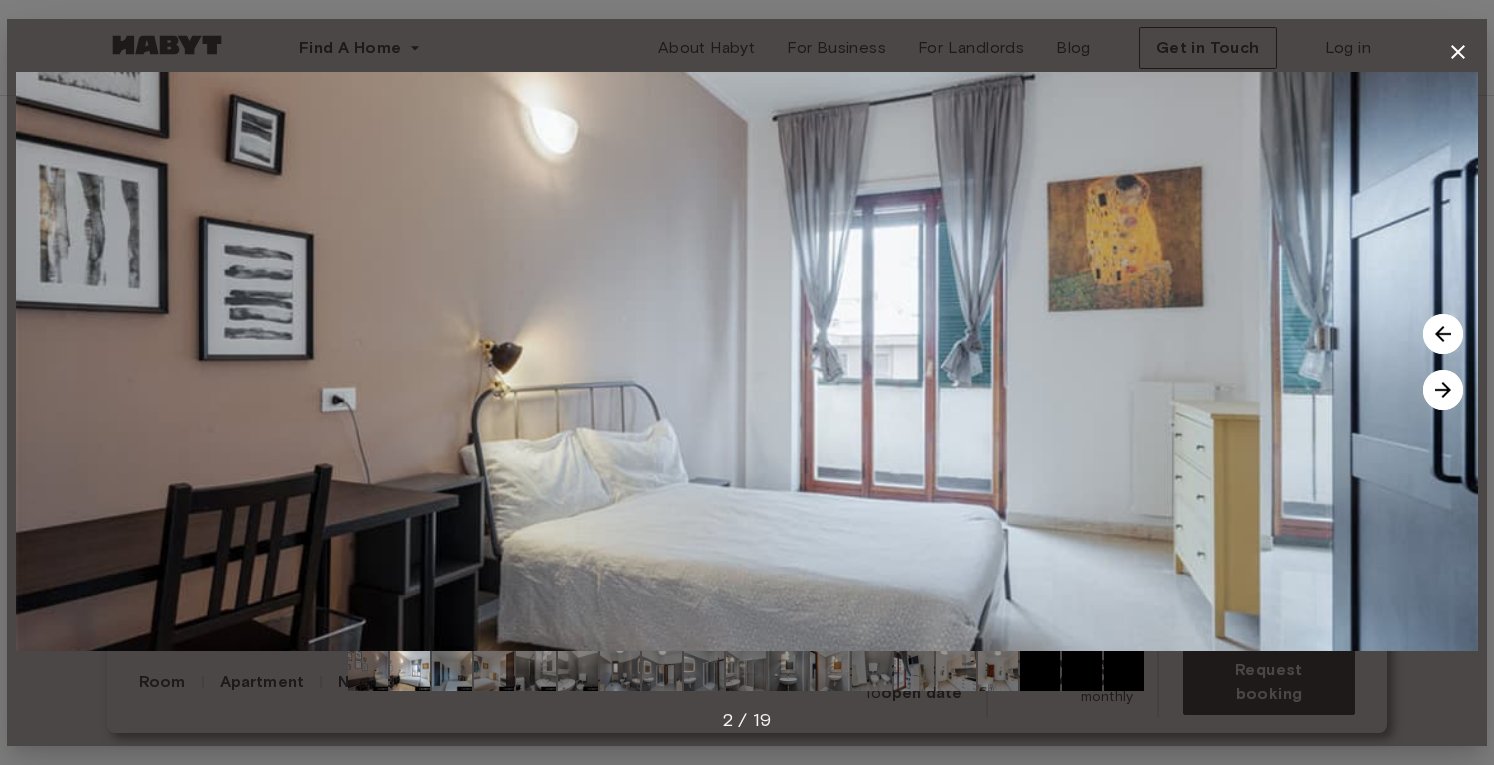click at bounding box center [1443, 390] 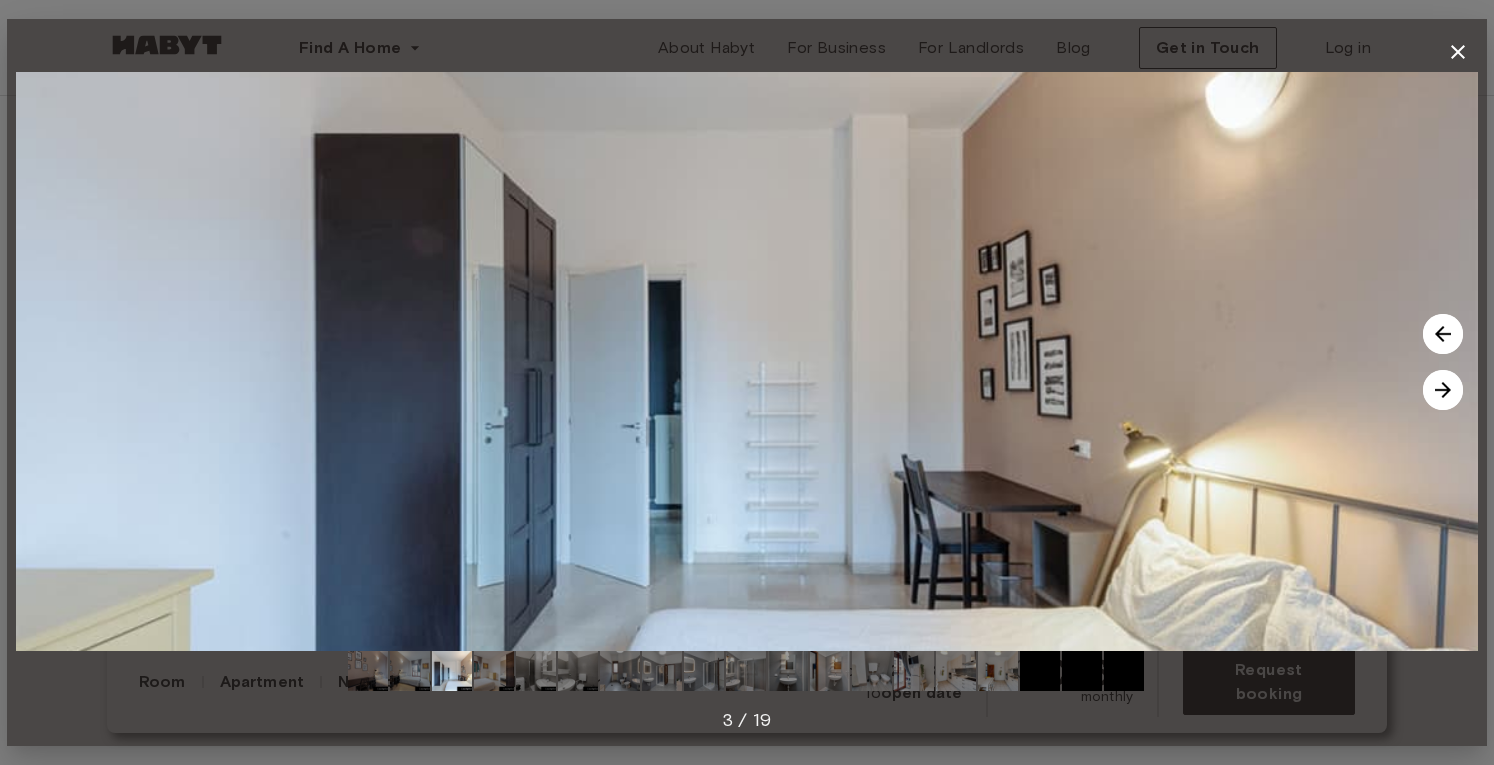click at bounding box center [1443, 390] 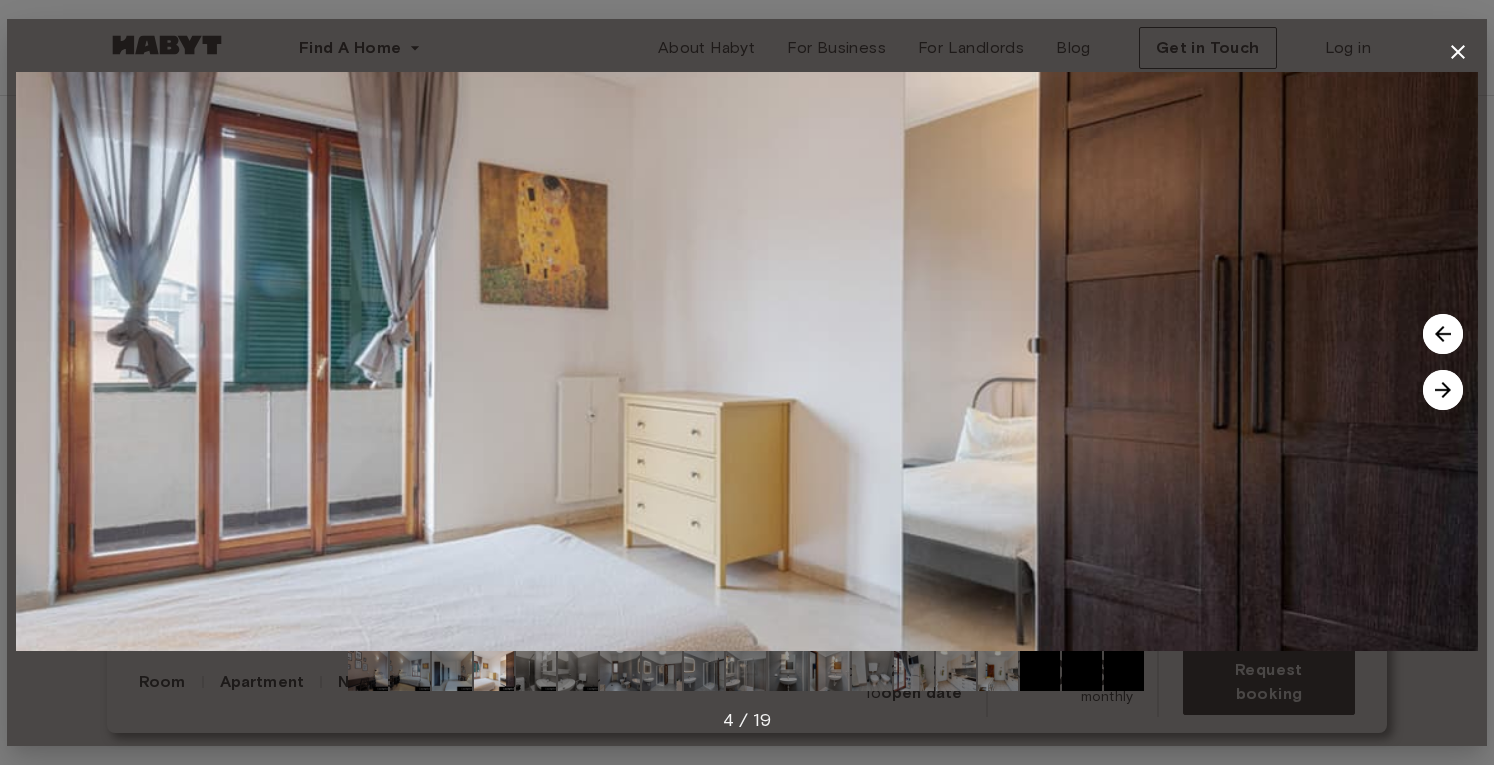 click at bounding box center (1443, 390) 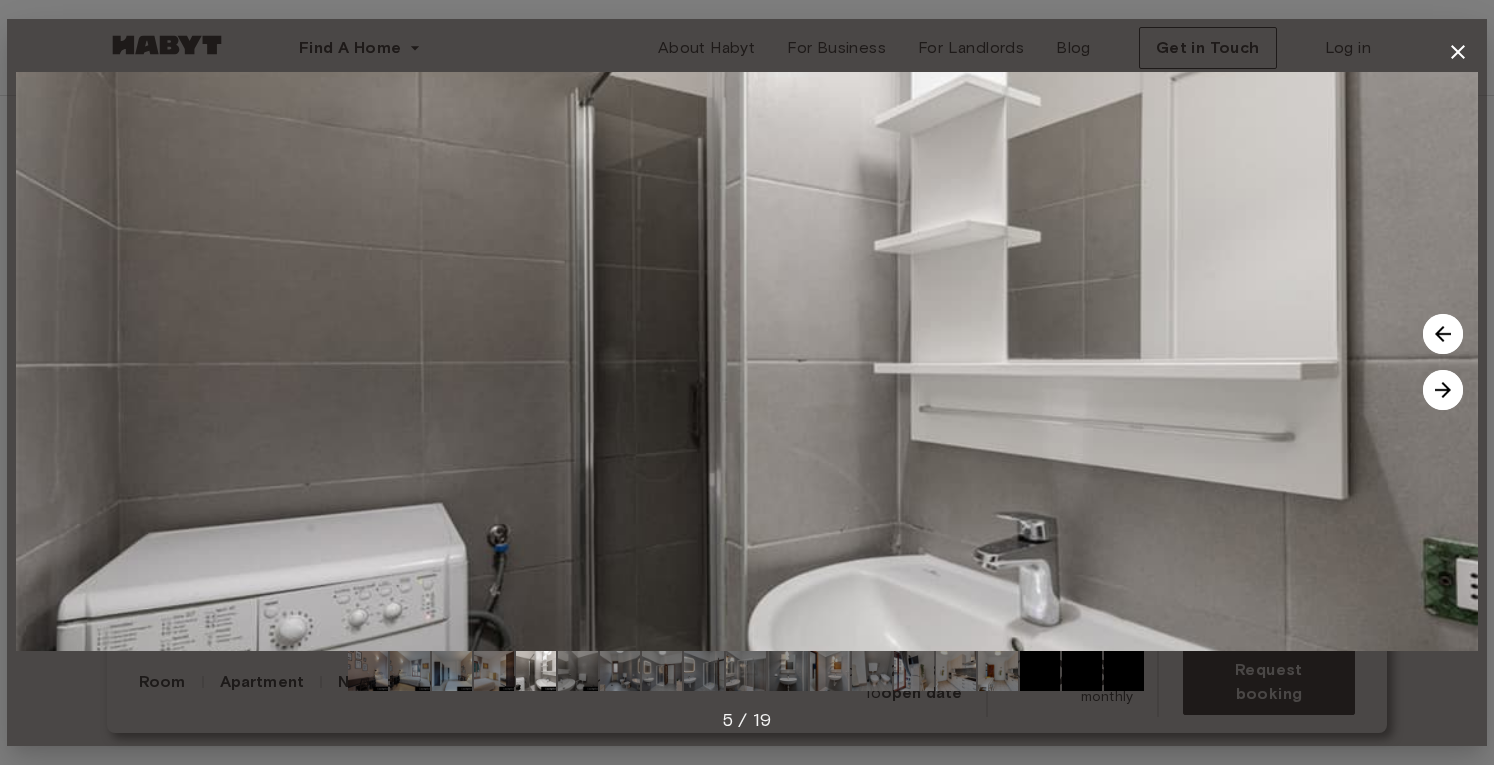 click at bounding box center (1443, 390) 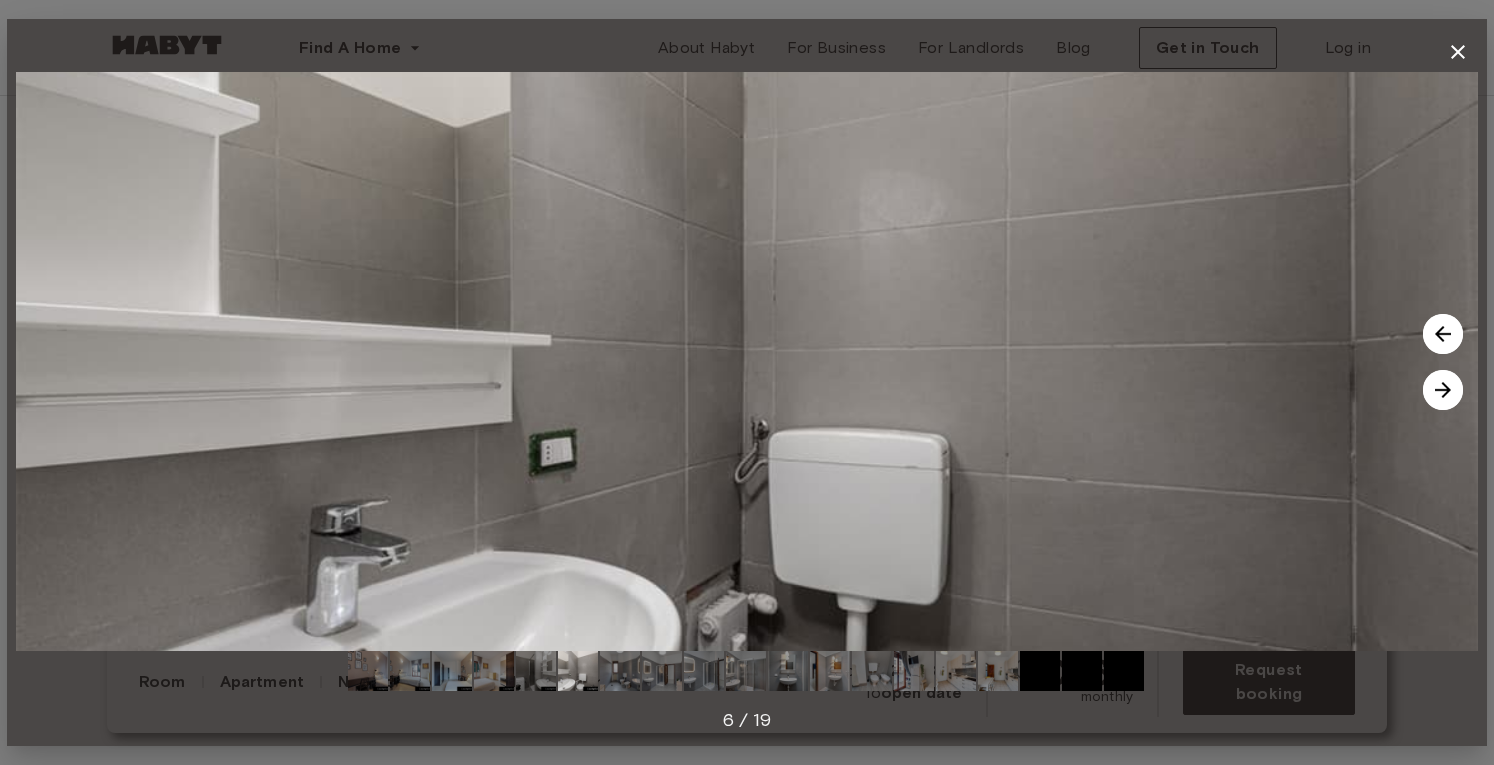 click at bounding box center (1443, 390) 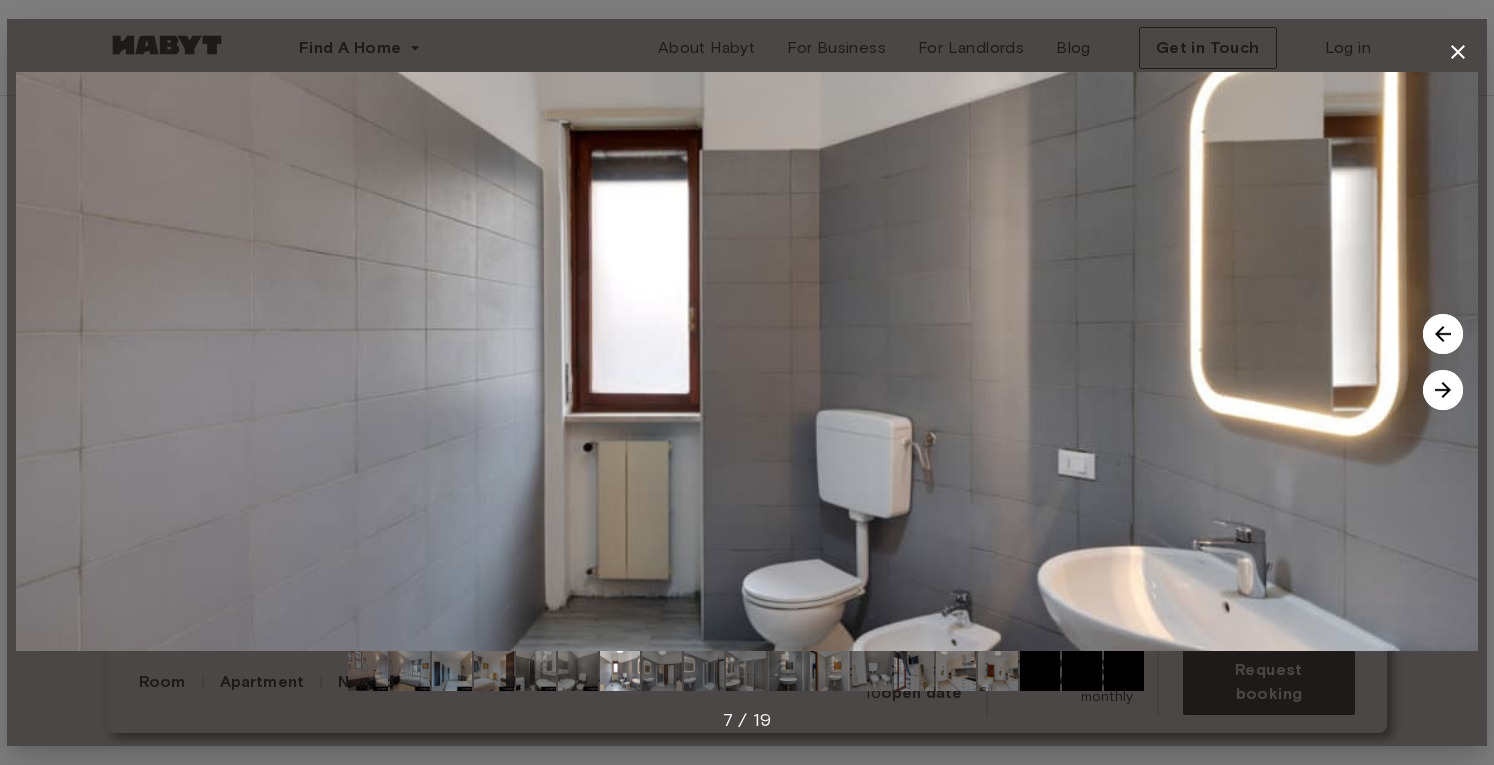 click at bounding box center (1443, 390) 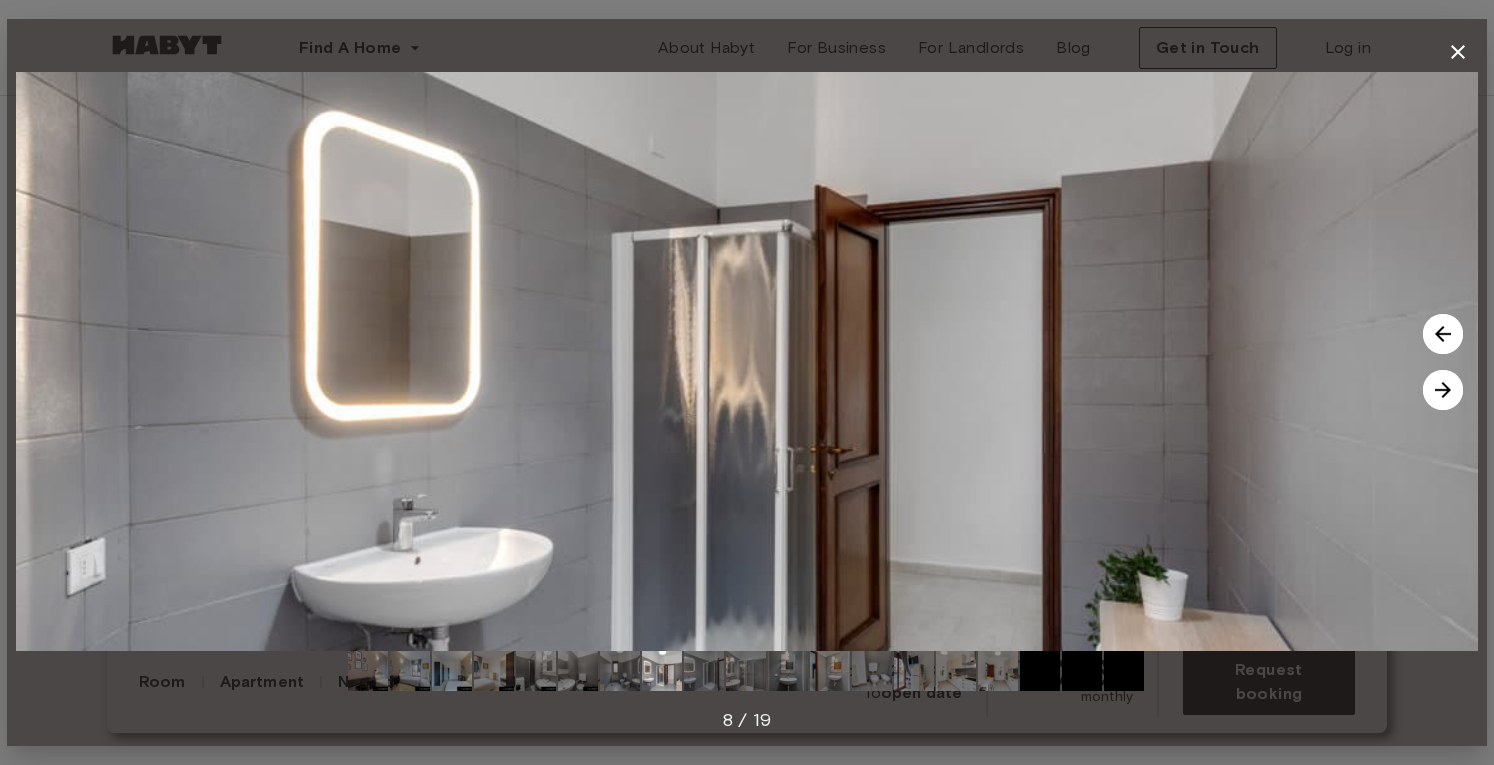 click at bounding box center (1443, 390) 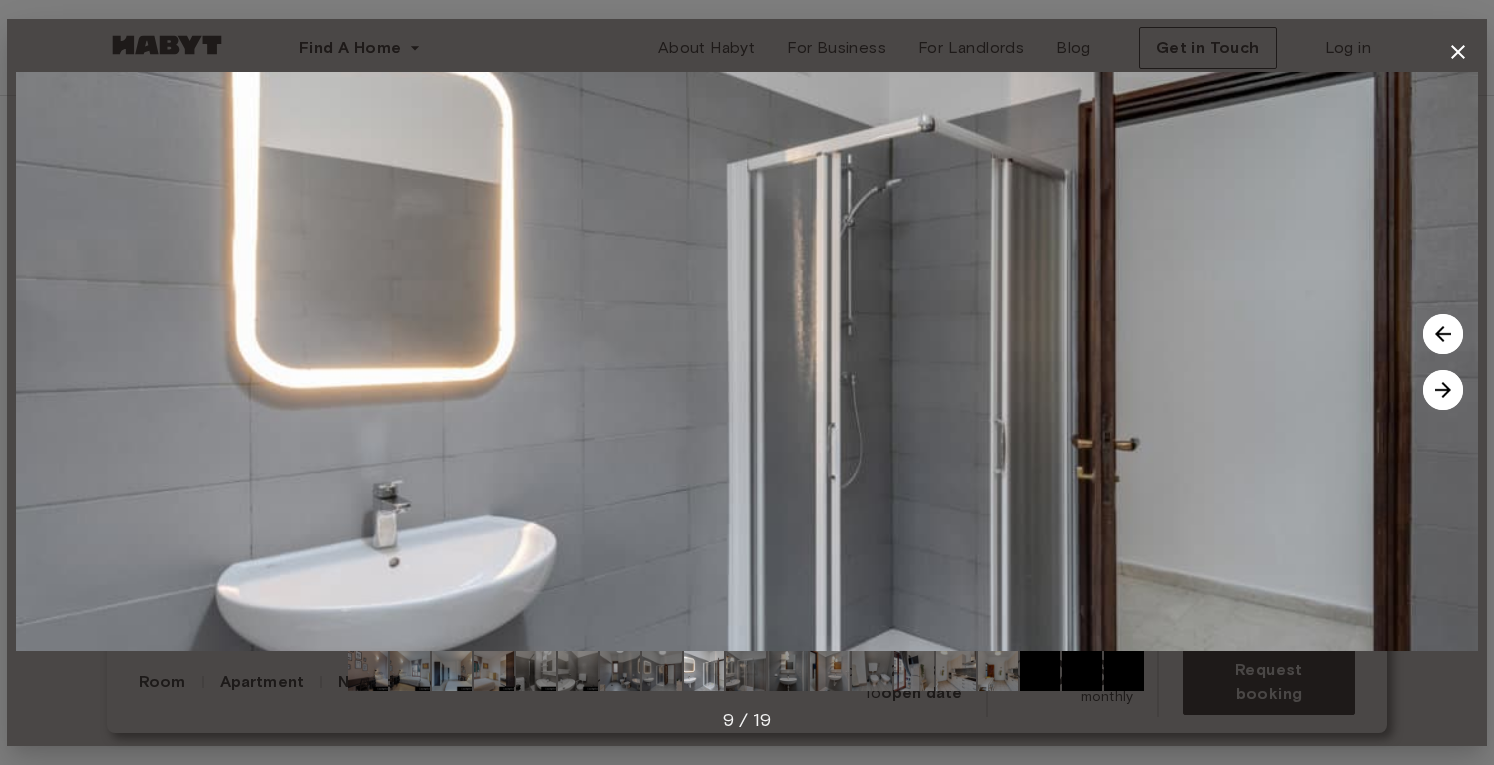 click at bounding box center [1443, 390] 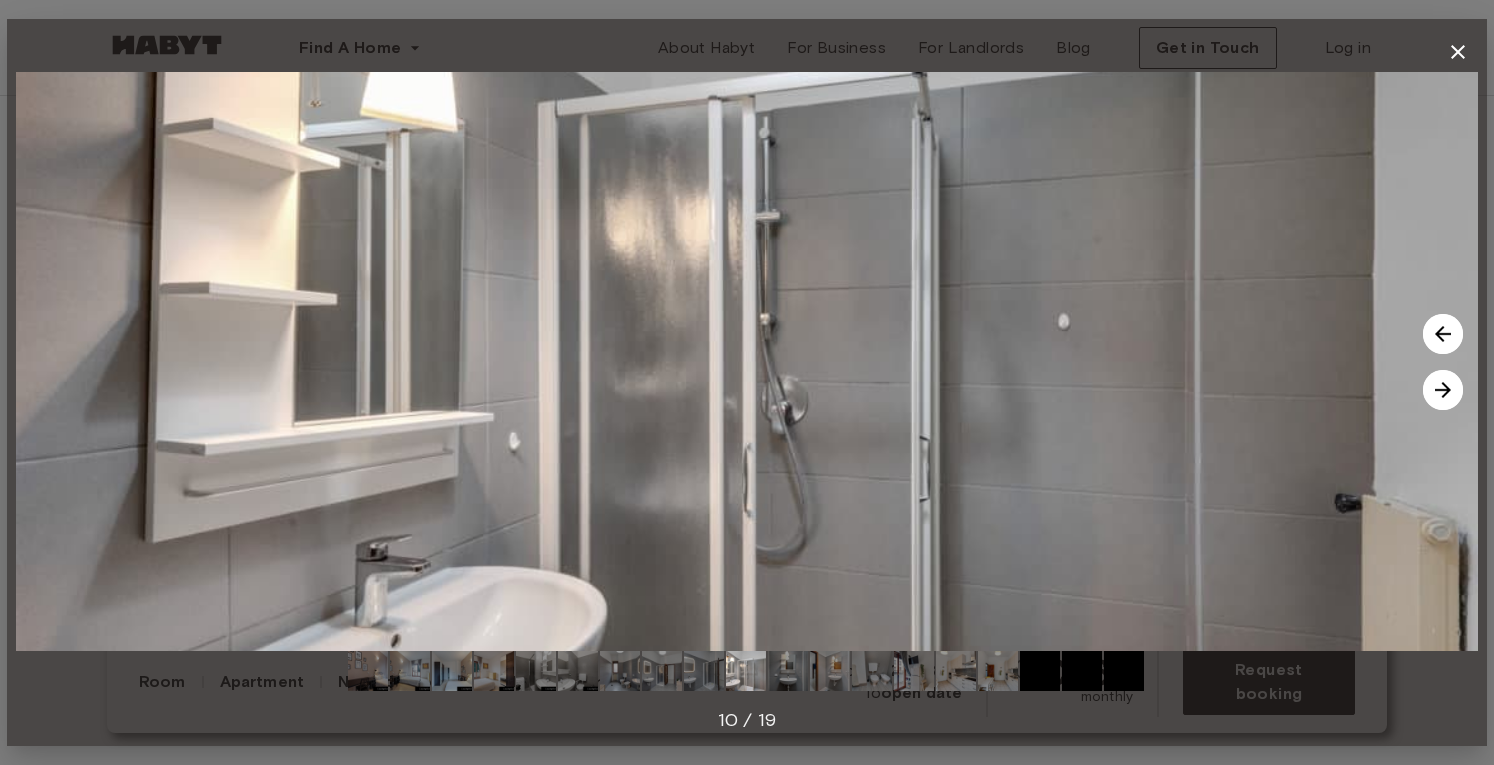 click at bounding box center [1443, 390] 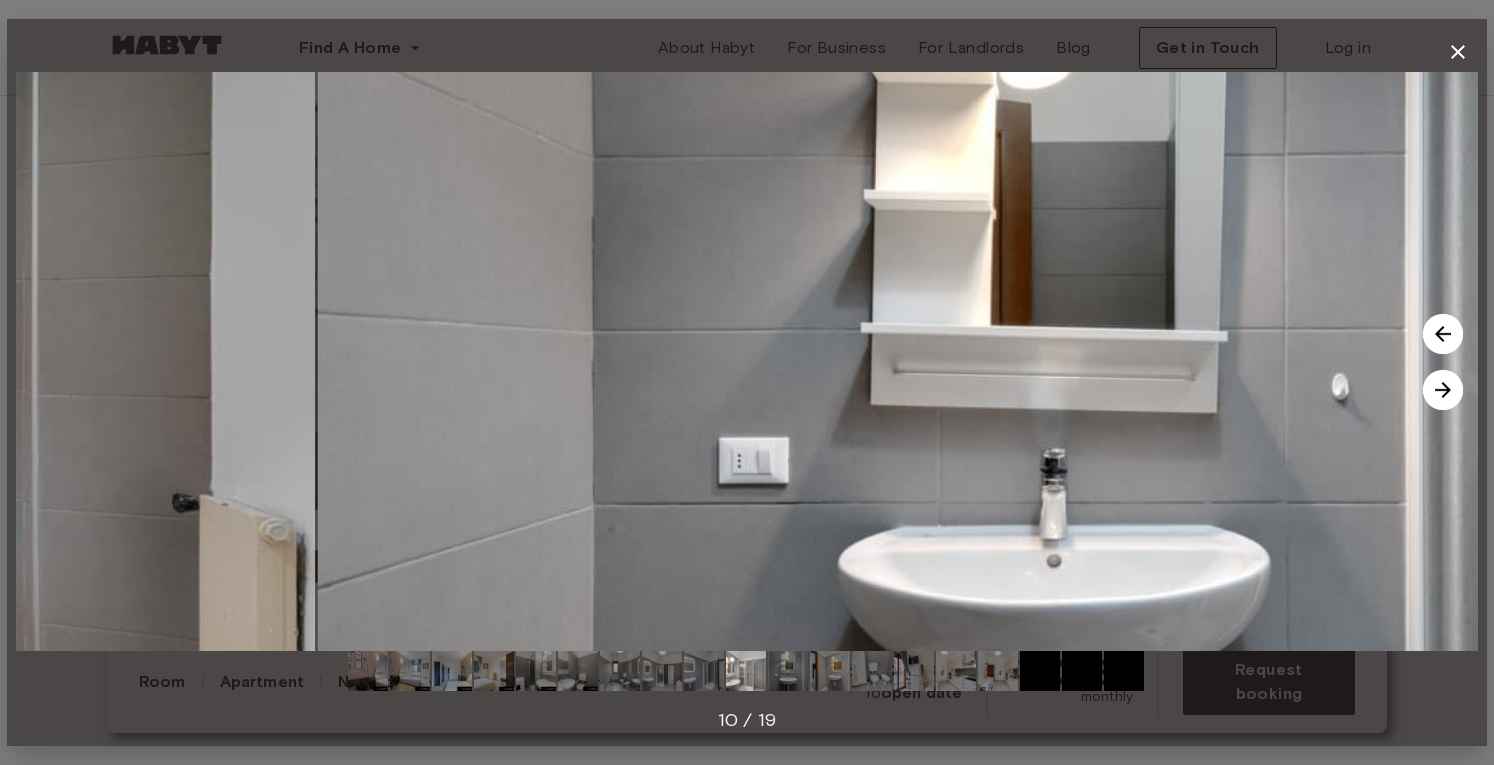 click at bounding box center [1443, 390] 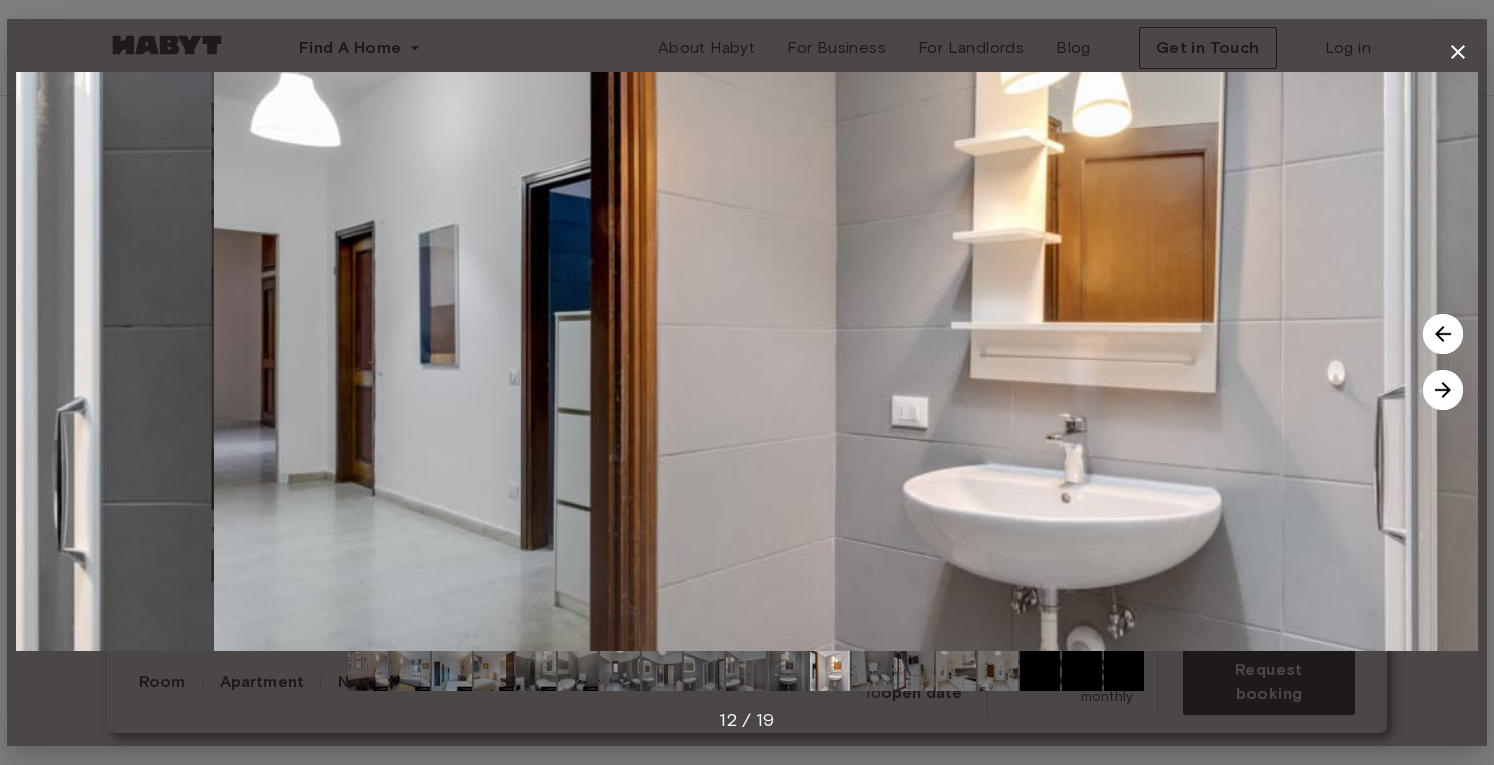 click at bounding box center [1443, 390] 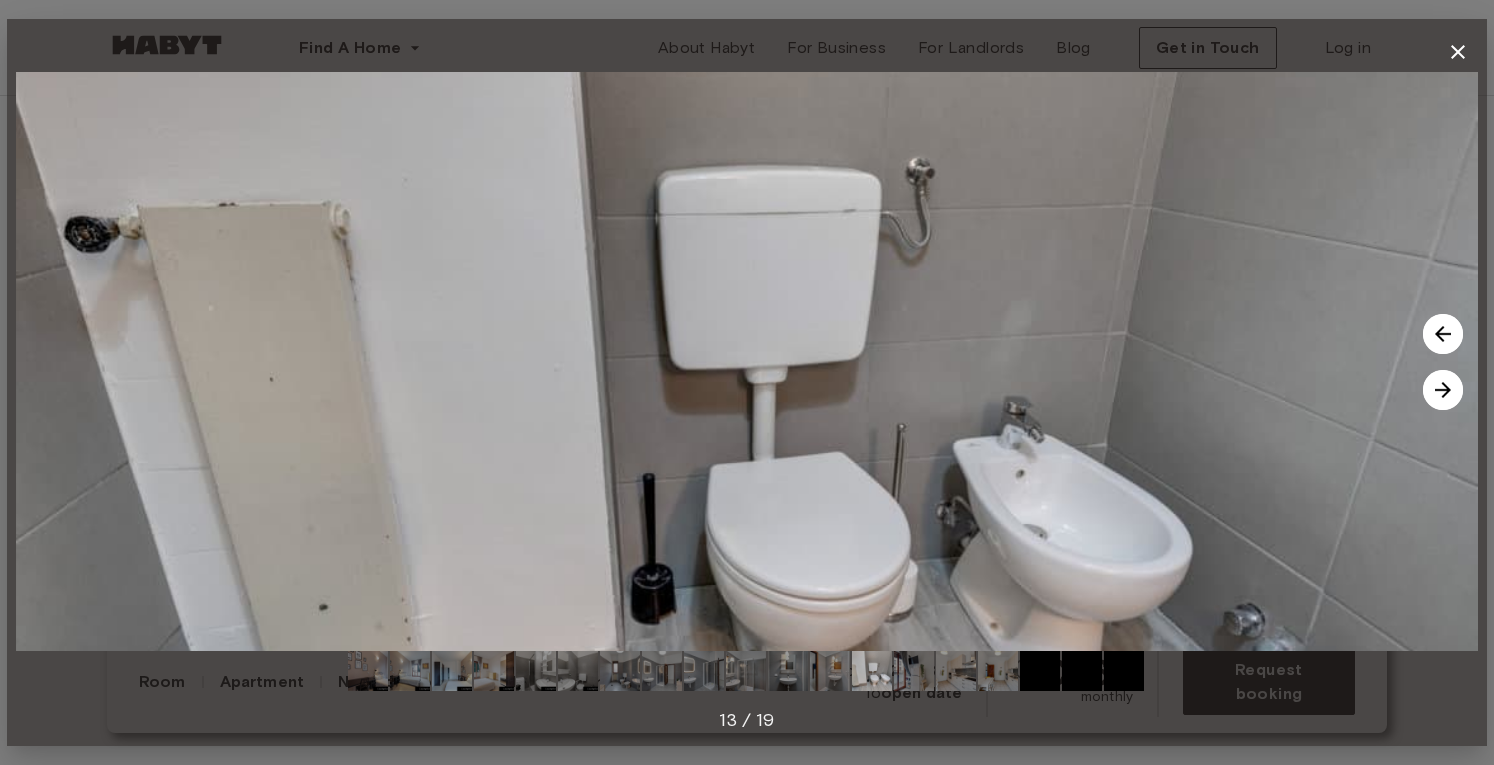 click at bounding box center (1443, 390) 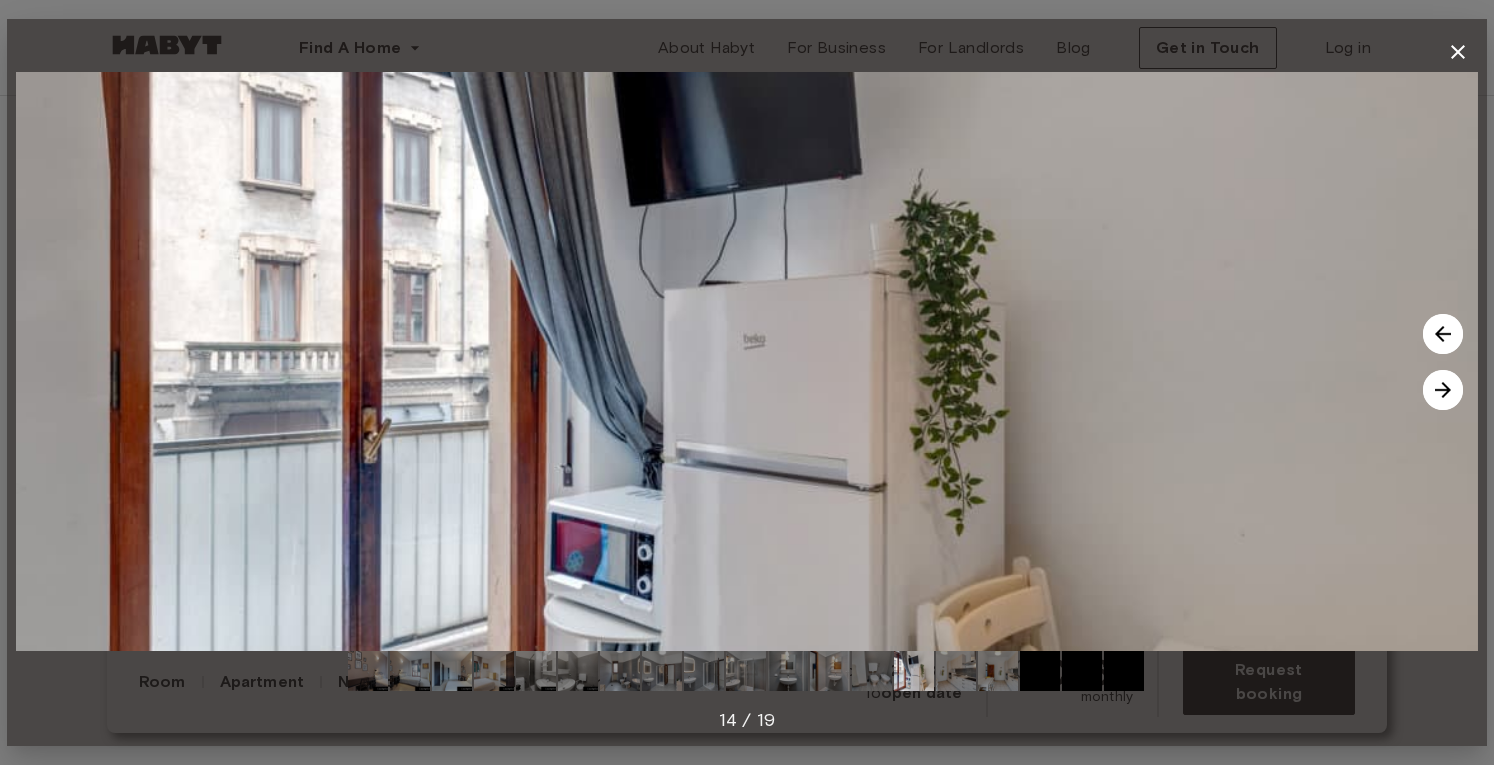 click at bounding box center [1443, 390] 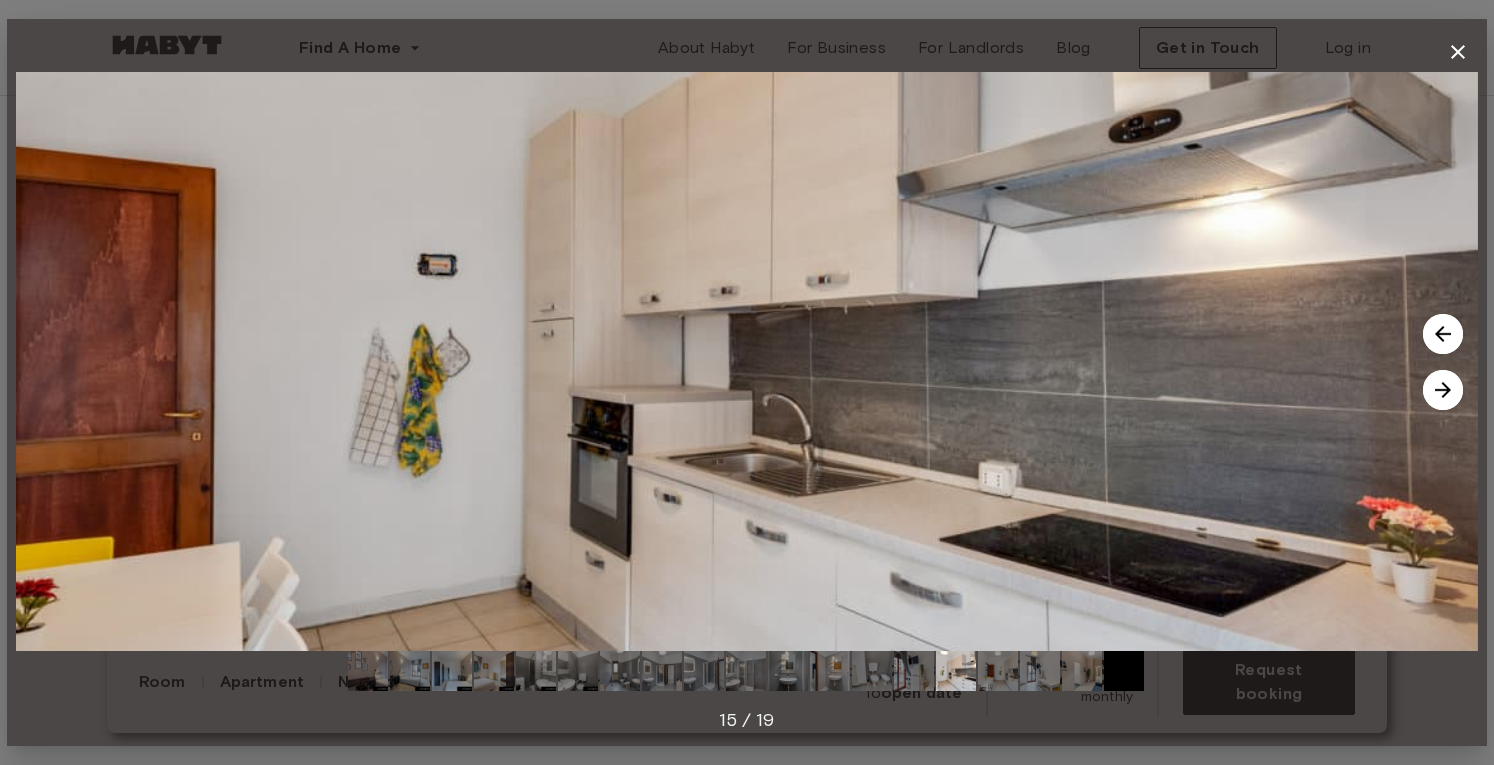 click at bounding box center (1443, 390) 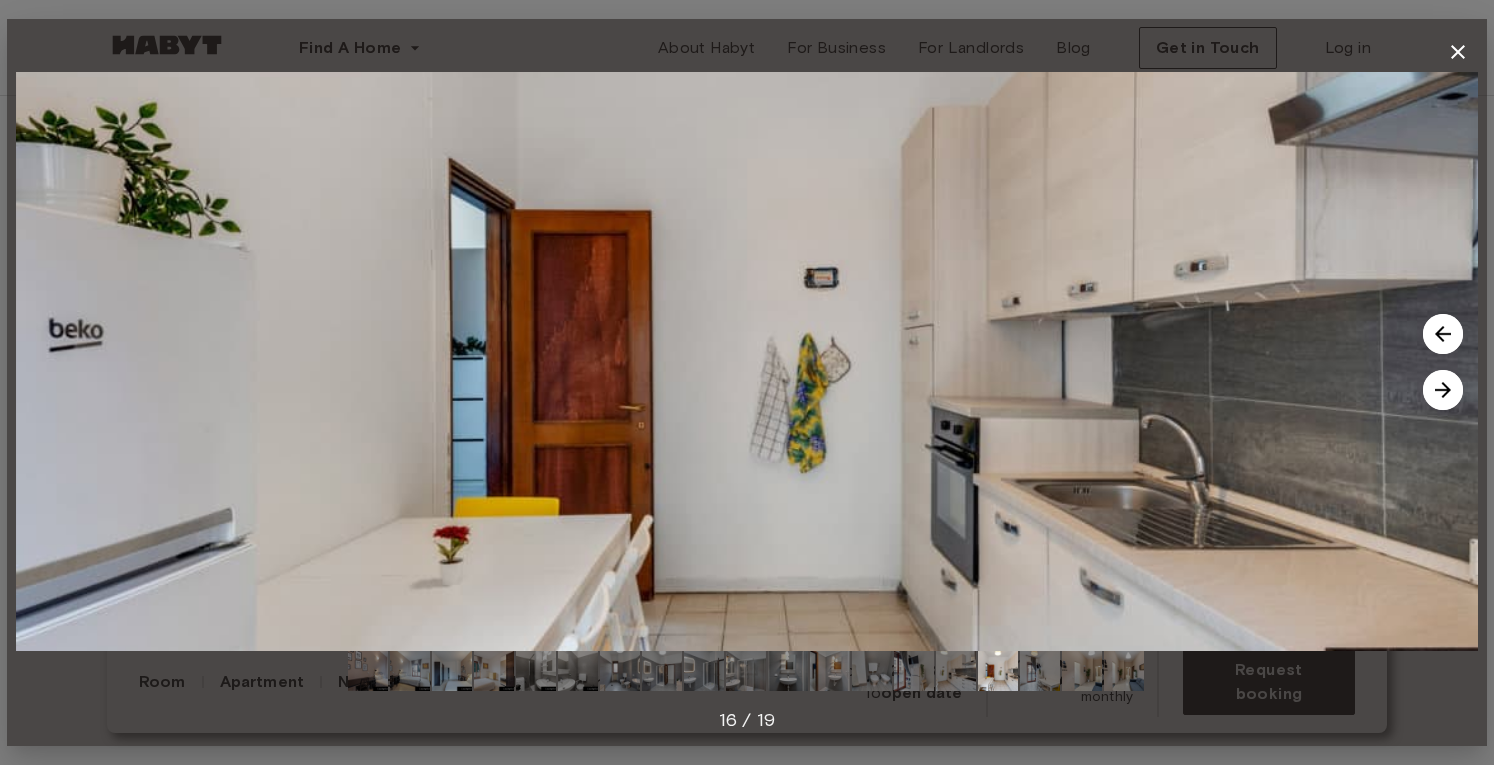 click at bounding box center (1443, 390) 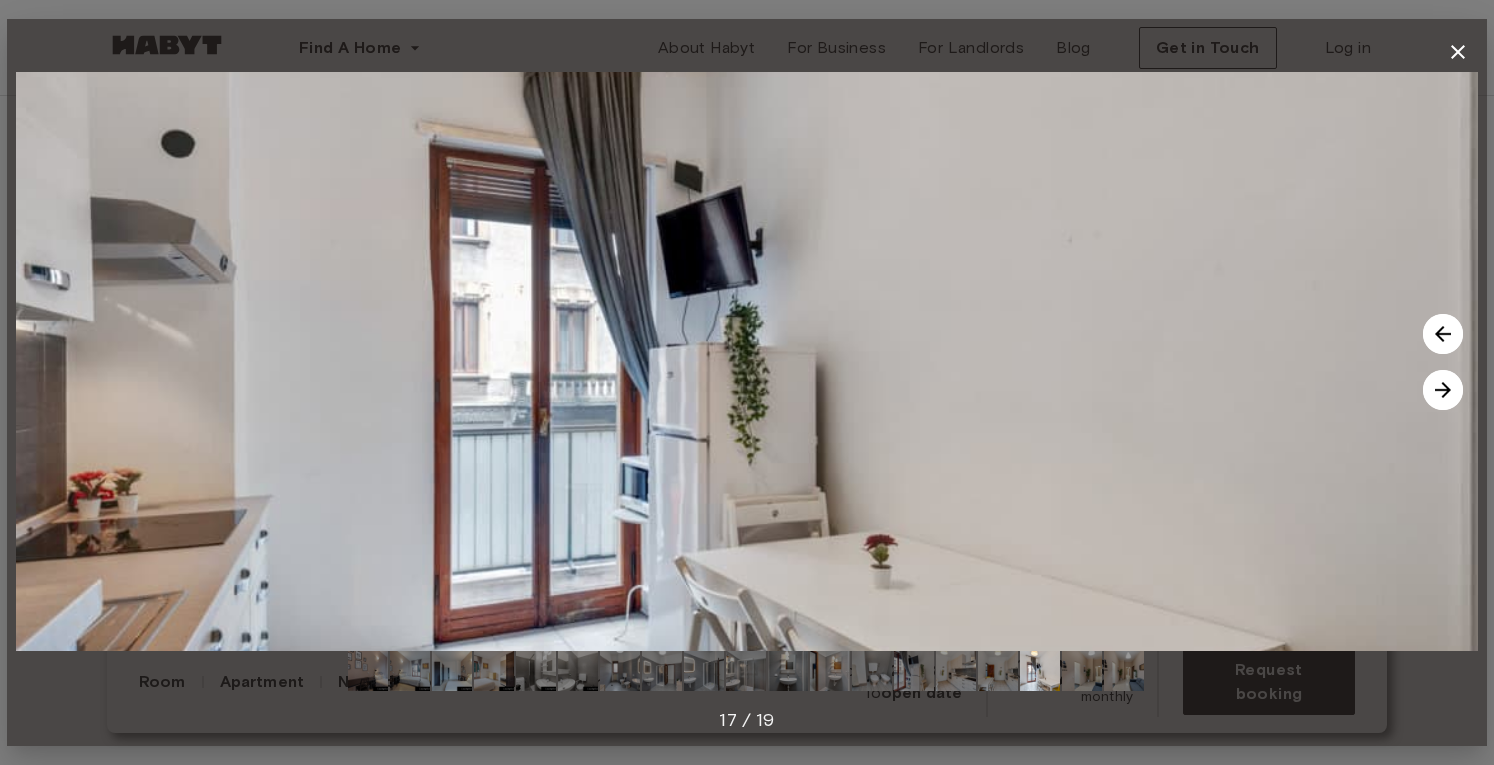 click at bounding box center [1443, 390] 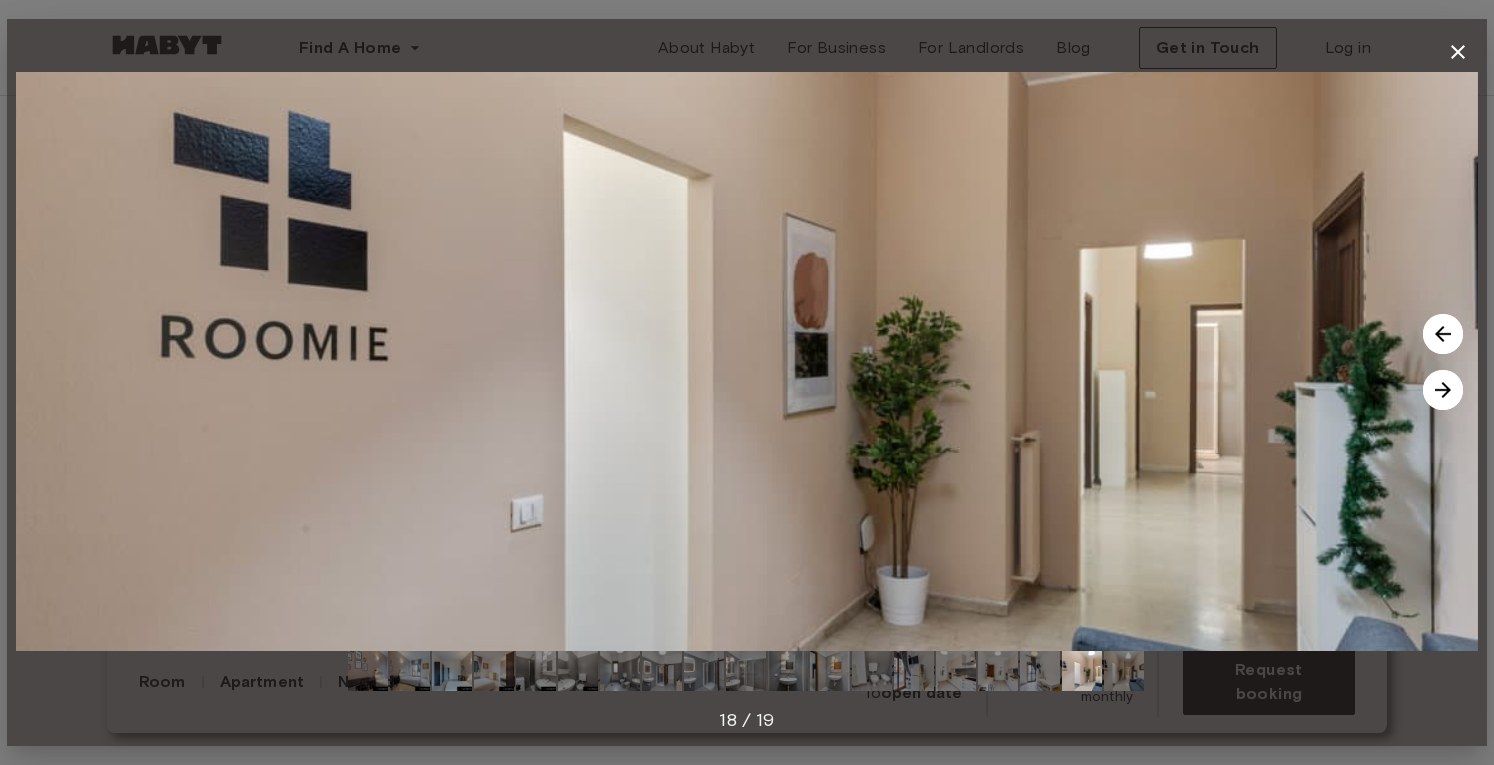 click at bounding box center (1443, 390) 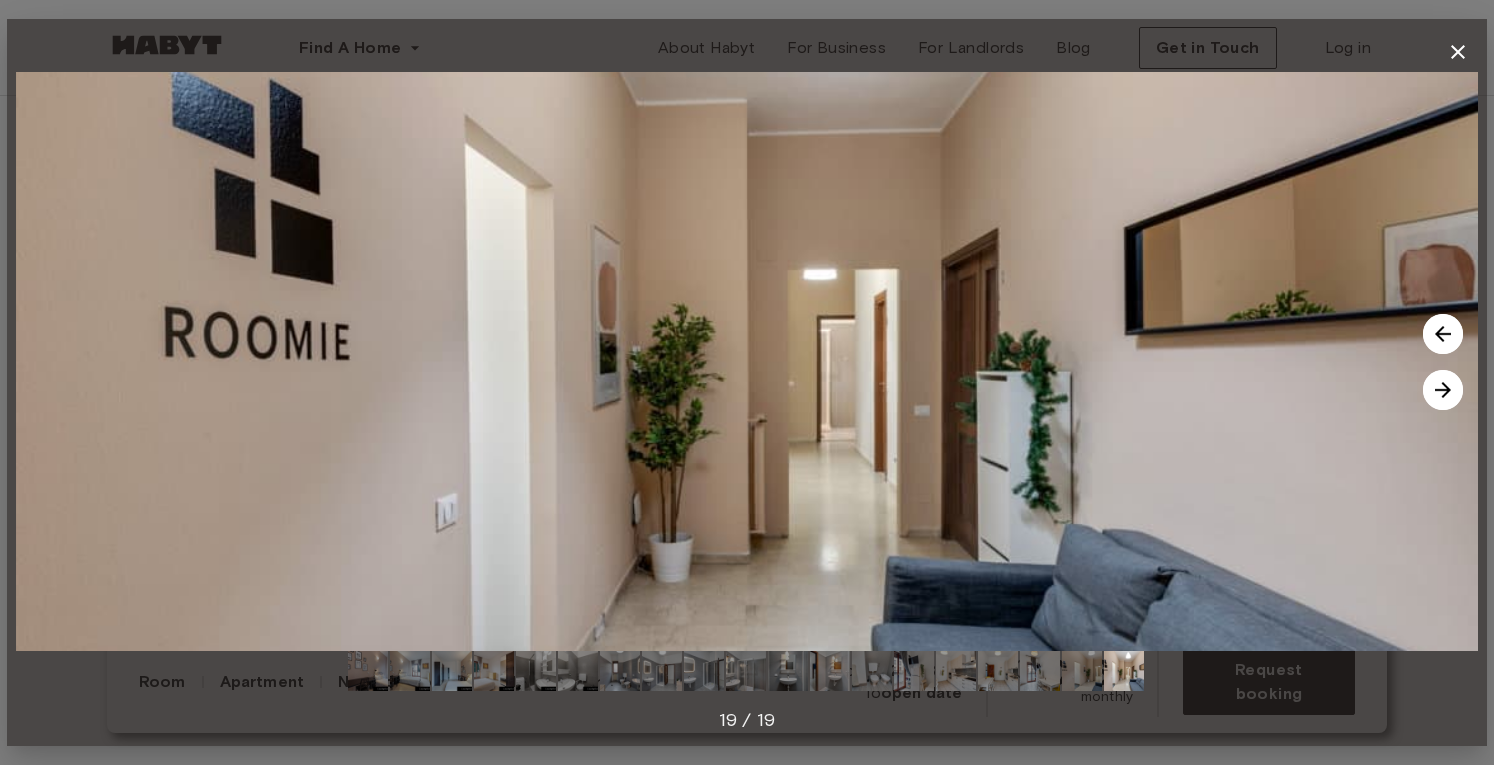 click at bounding box center (1443, 390) 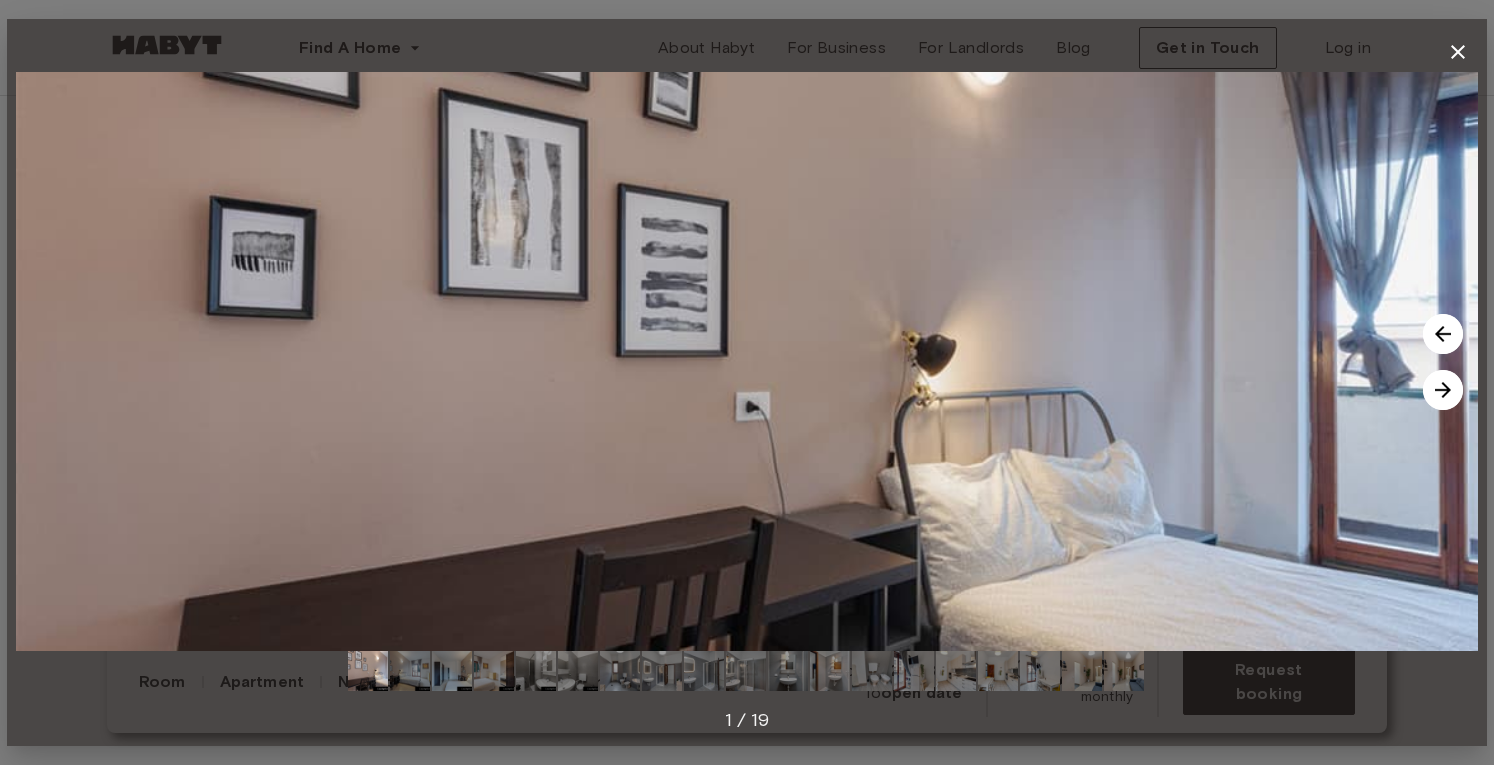 click at bounding box center [1443, 390] 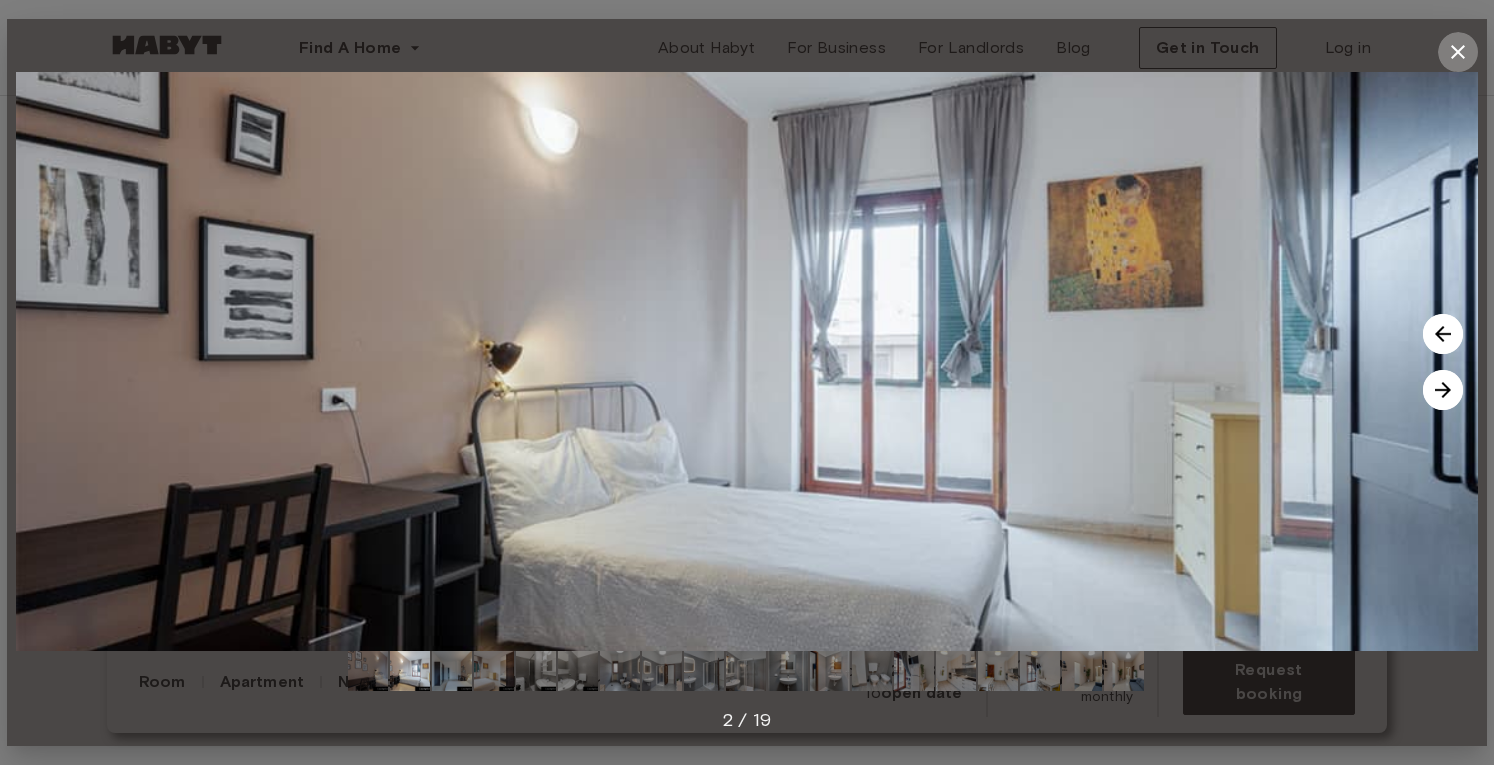click 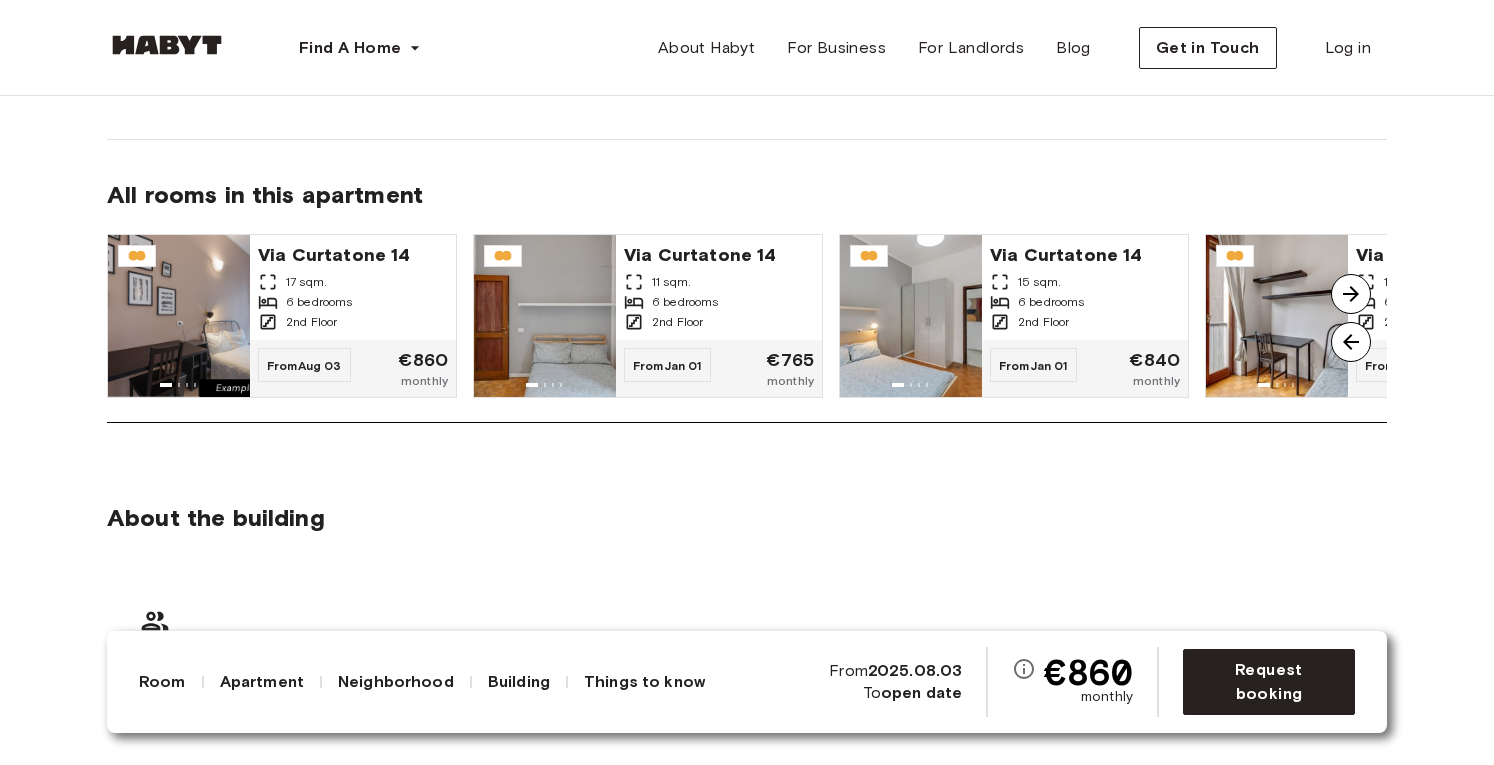 scroll, scrollTop: 1605, scrollLeft: 0, axis: vertical 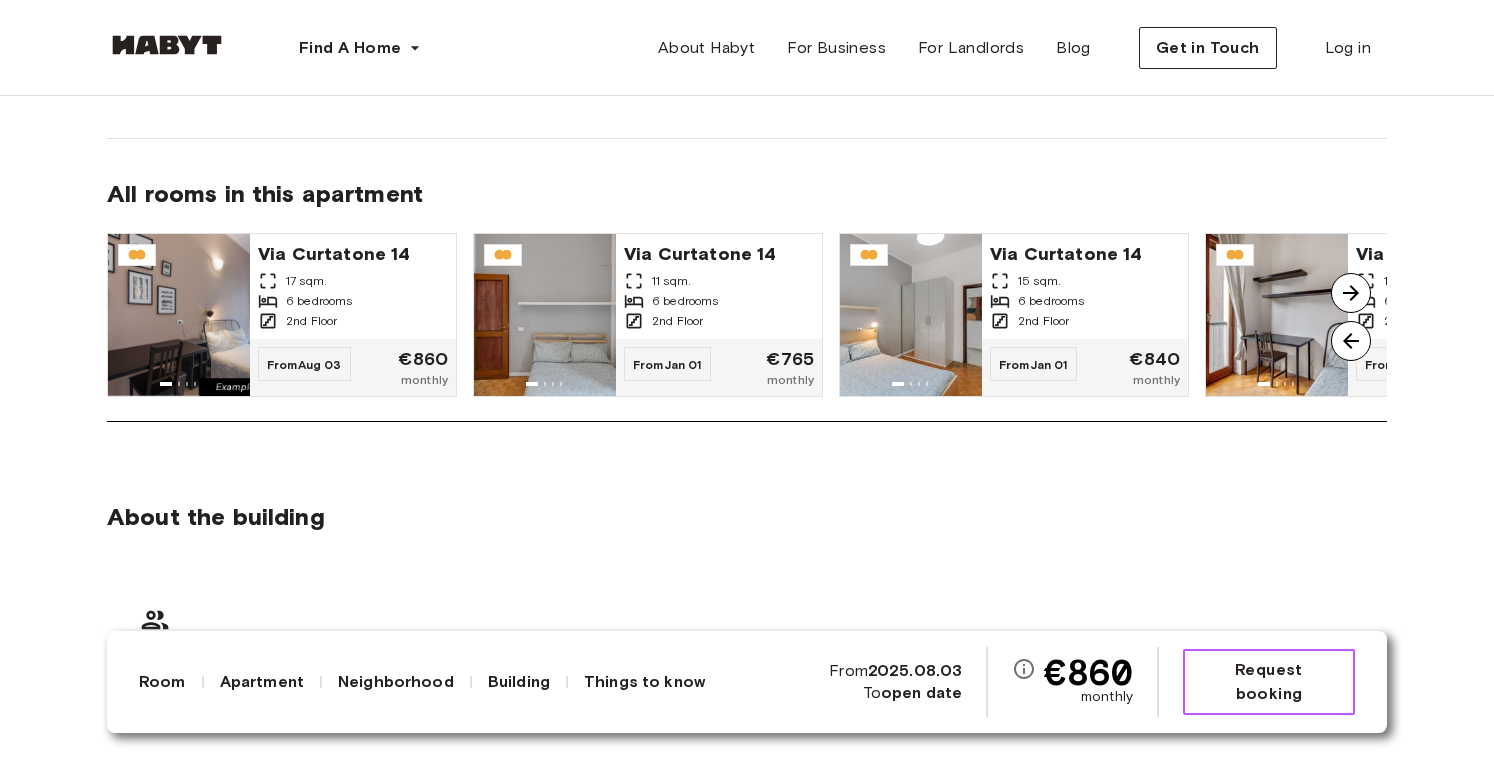 click on "Request booking" at bounding box center (1269, 682) 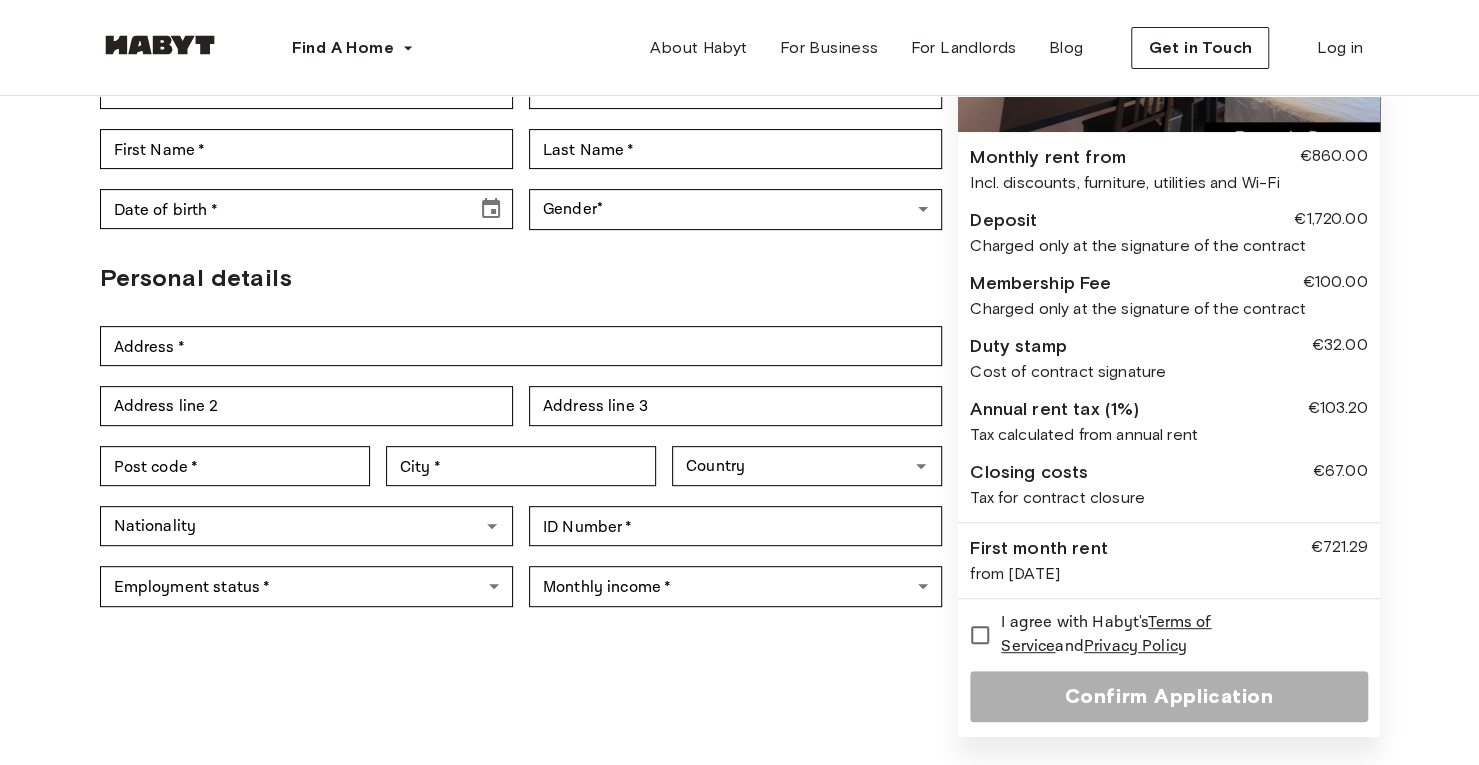 scroll, scrollTop: 0, scrollLeft: 0, axis: both 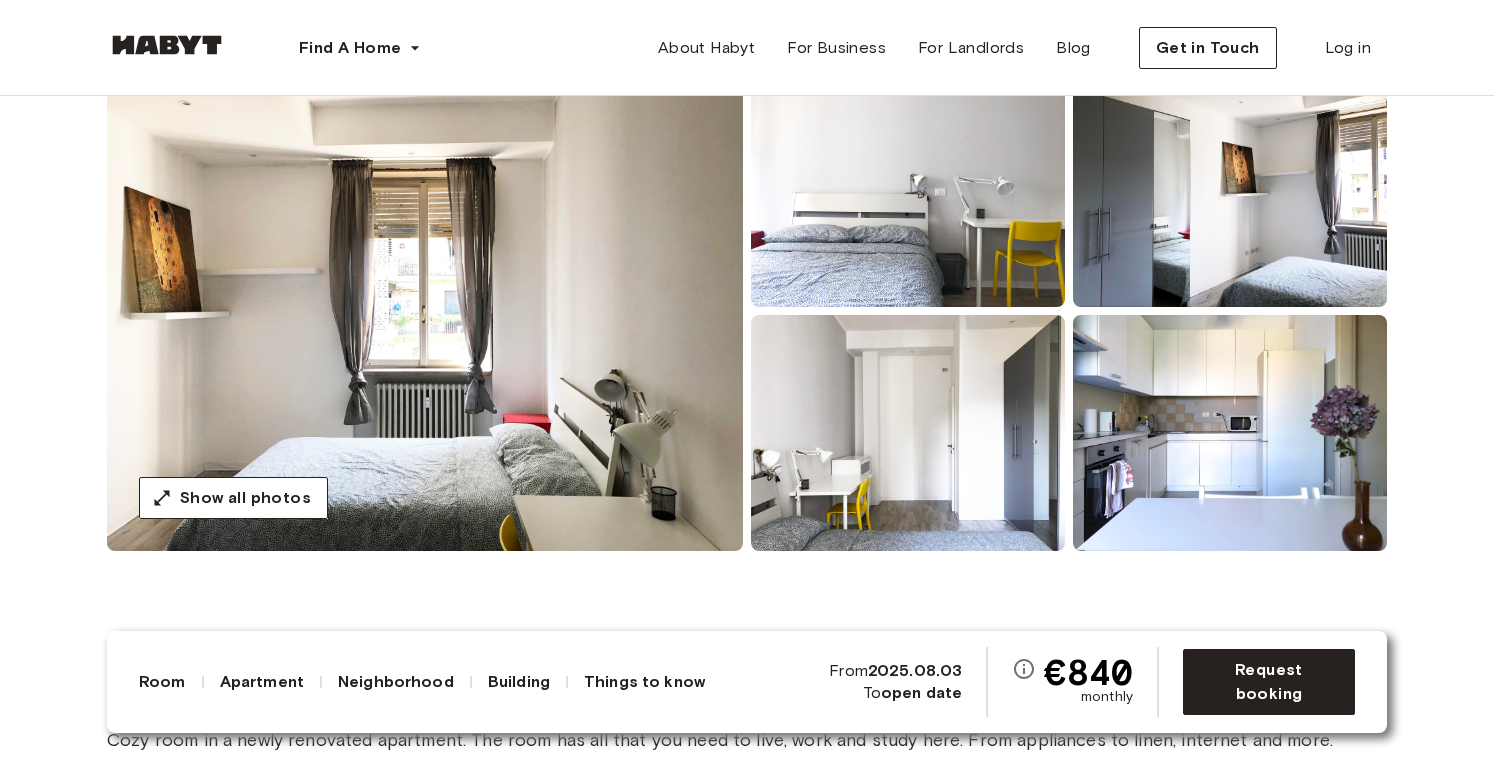 click at bounding box center [425, 311] 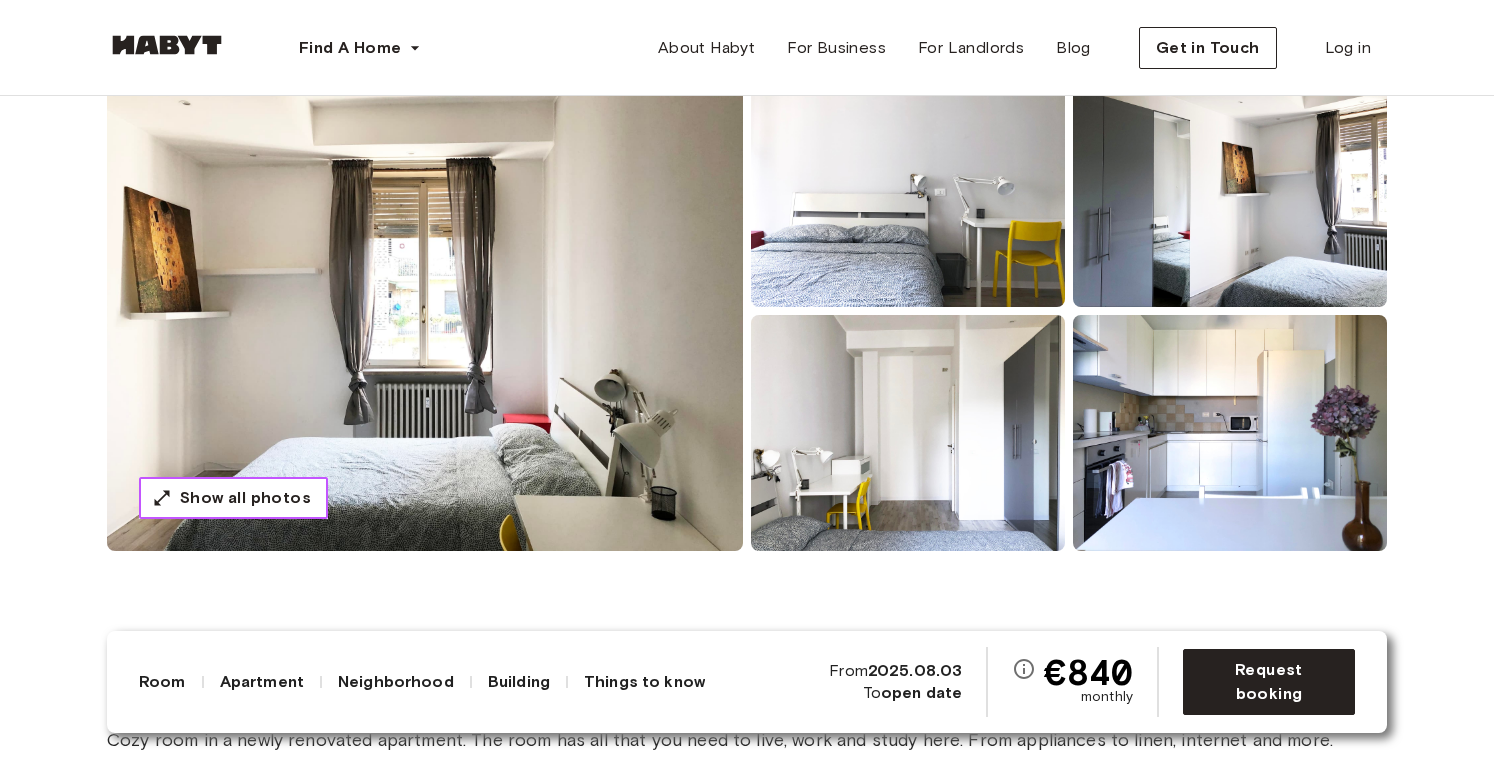 click on "Show all photos" at bounding box center (245, 498) 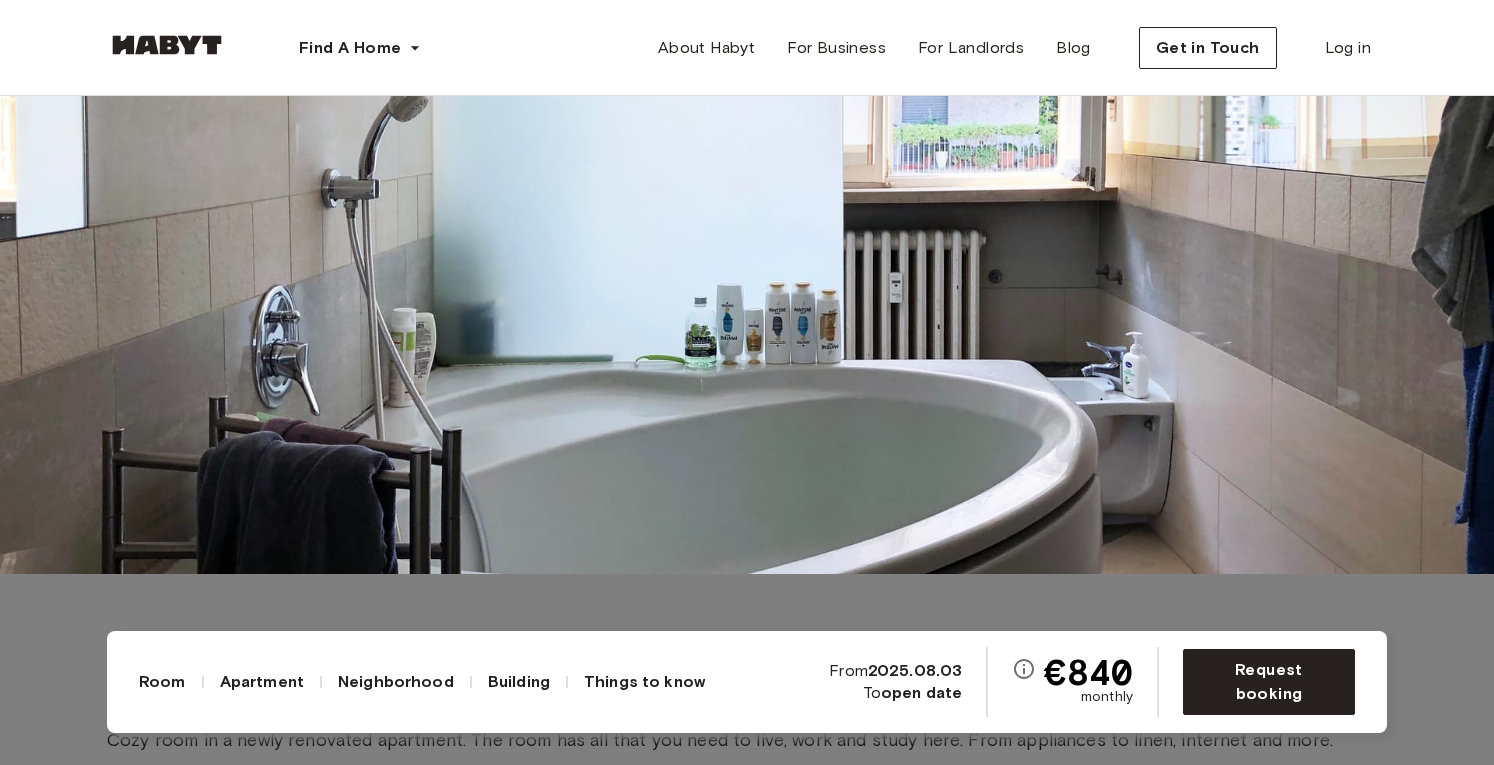 click at bounding box center [747, 191] 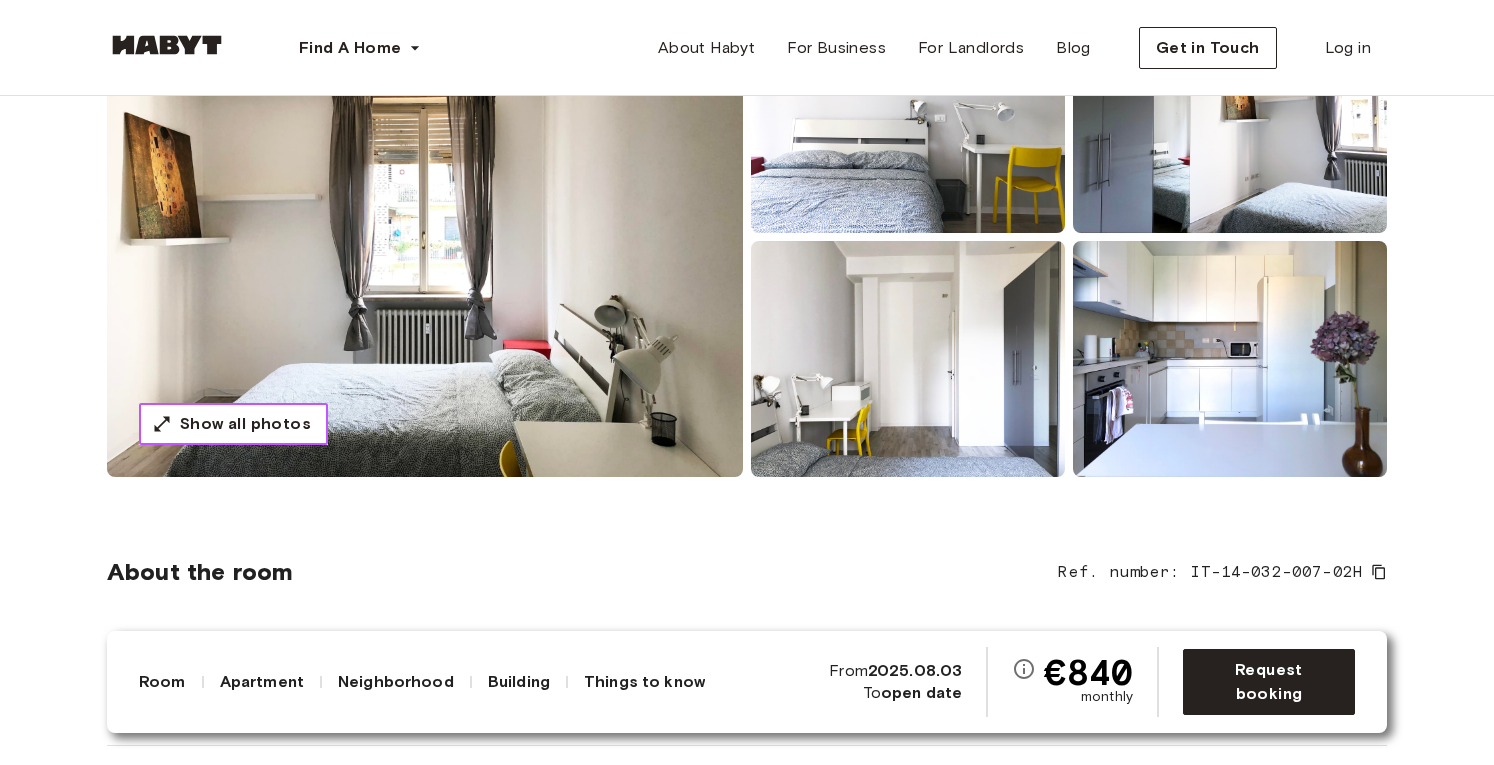 scroll, scrollTop: 0, scrollLeft: 0, axis: both 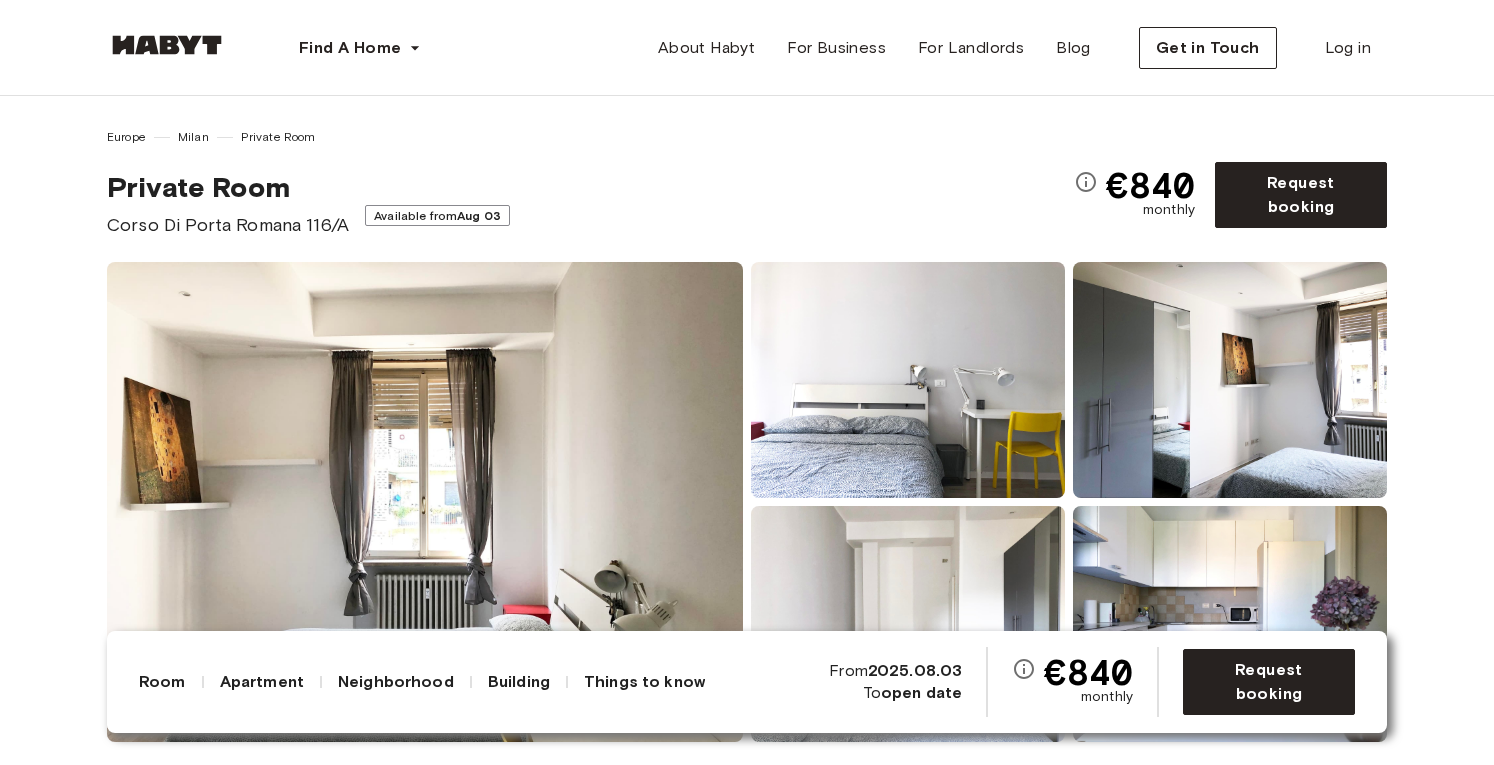 type 